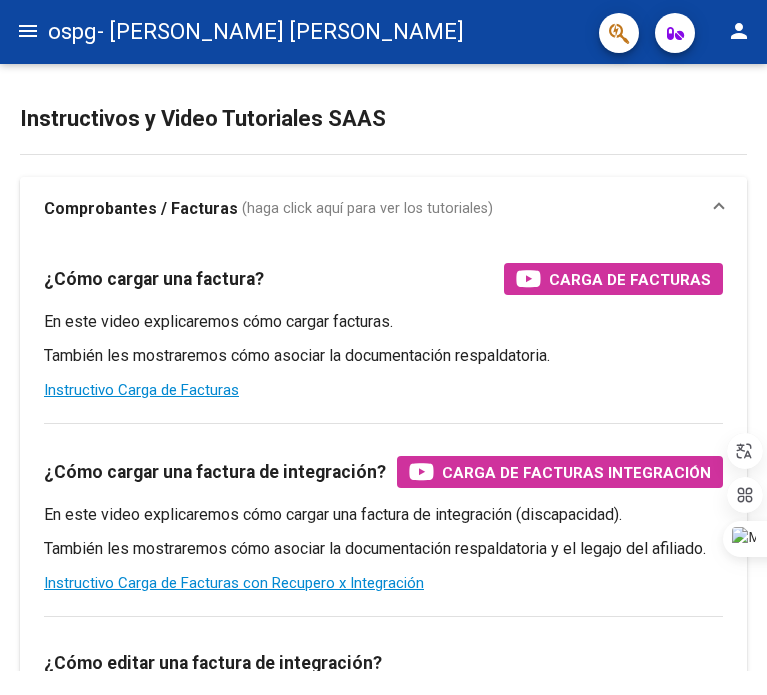 scroll, scrollTop: 0, scrollLeft: 0, axis: both 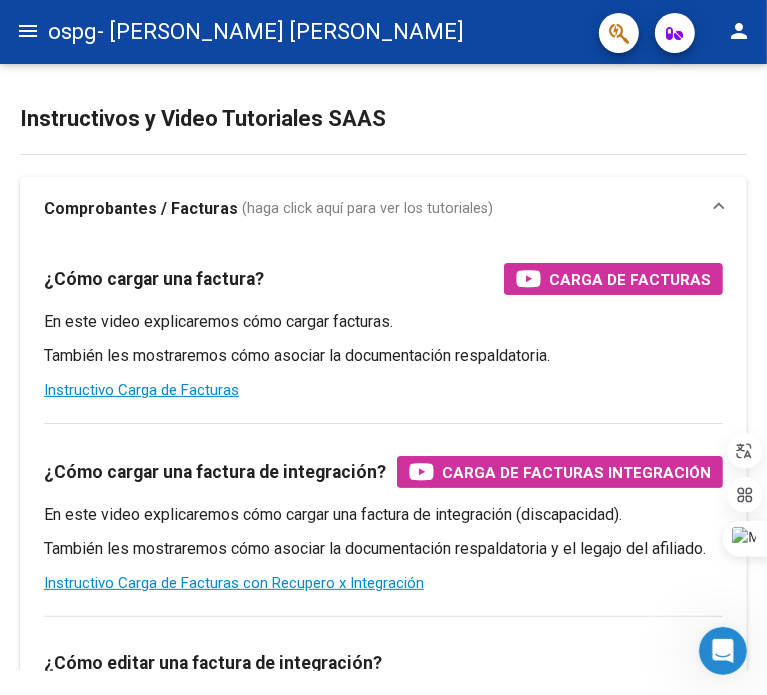 click on "menu" 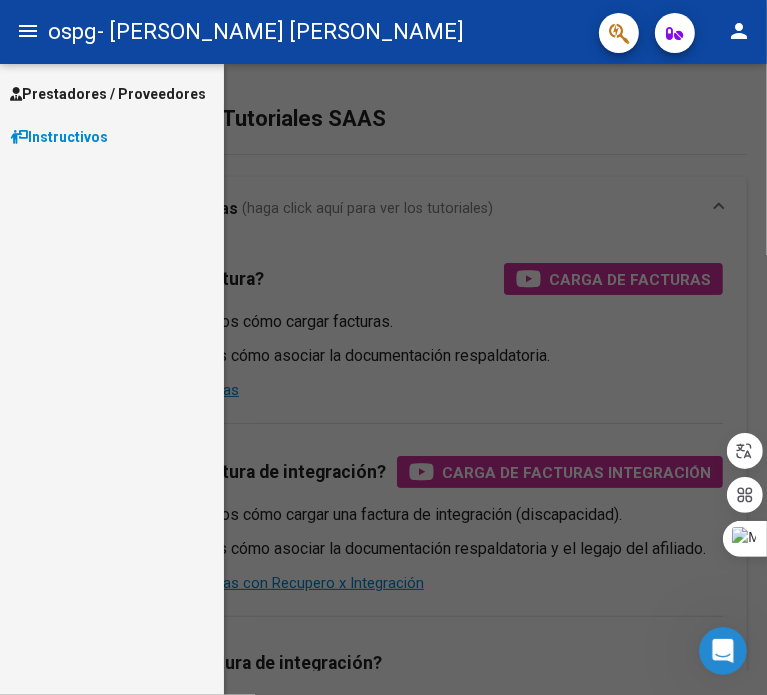 click on "Prestadores / Proveedores" at bounding box center (108, 94) 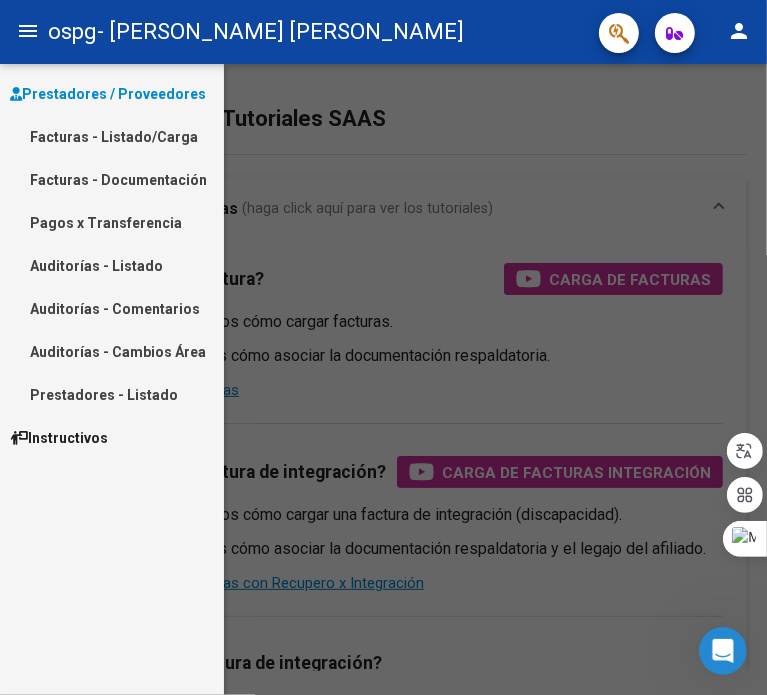 click on "Facturas - Listado/Carga" at bounding box center [112, 136] 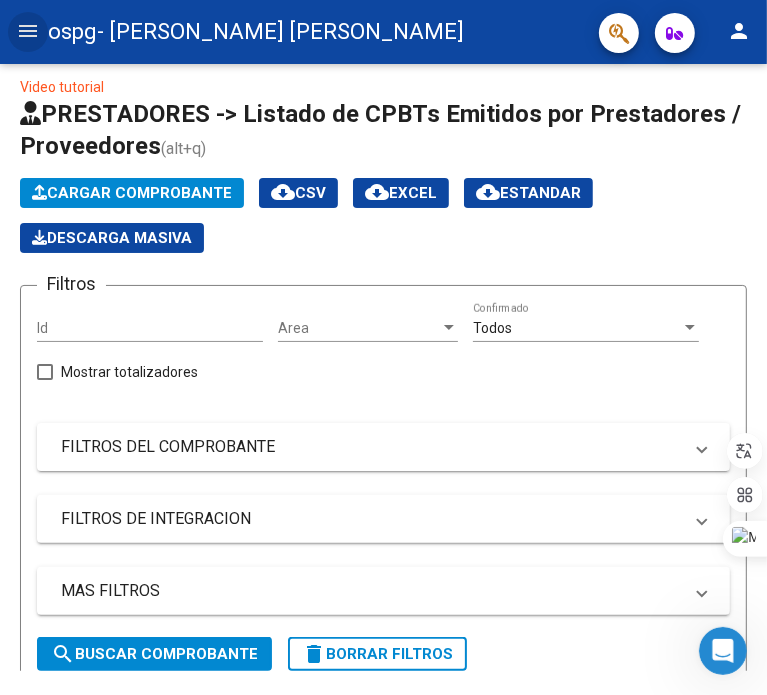 scroll, scrollTop: 0, scrollLeft: 0, axis: both 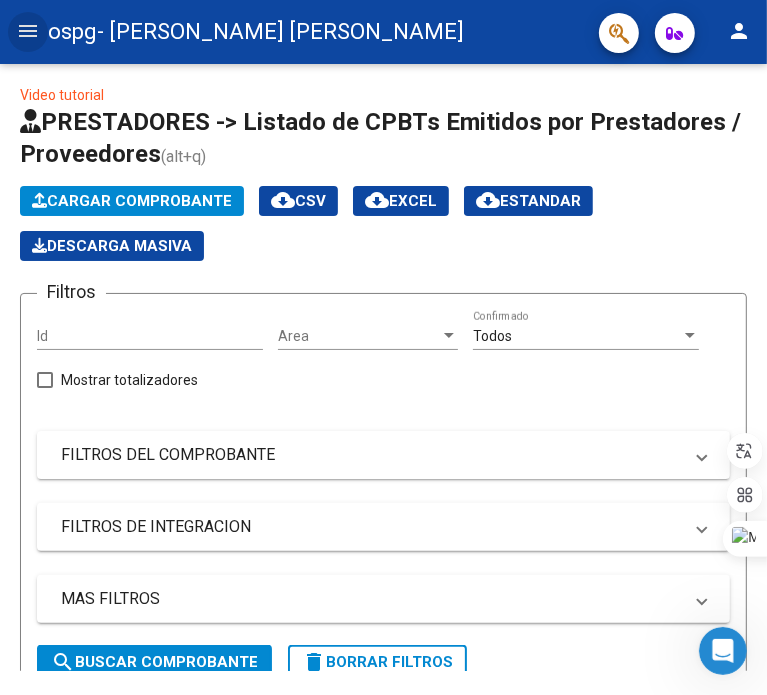 click on "Cargar Comprobante" 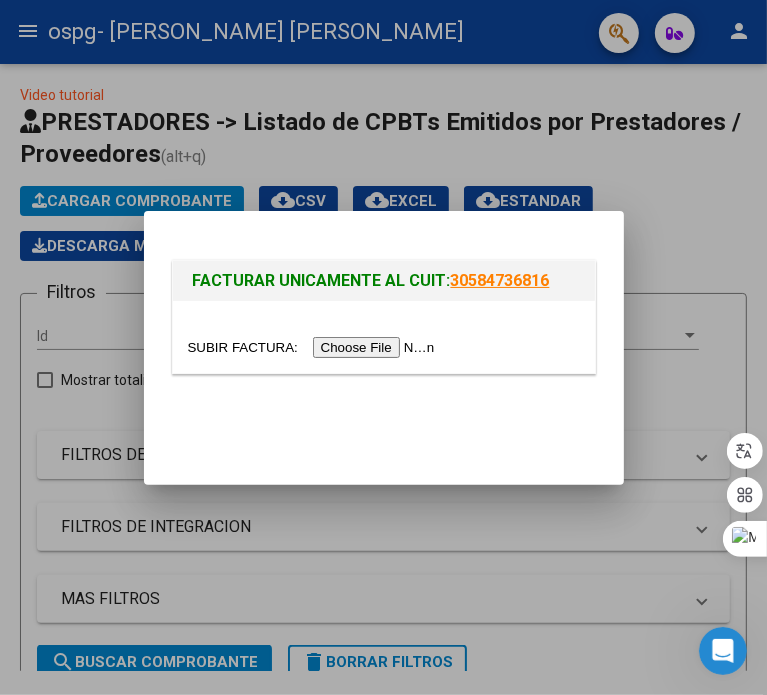 click at bounding box center [314, 347] 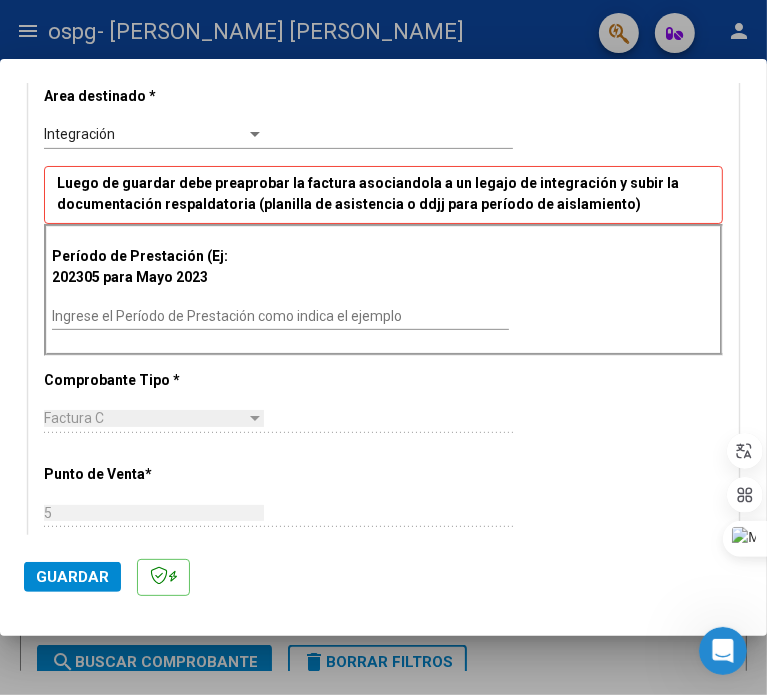 scroll, scrollTop: 428, scrollLeft: 0, axis: vertical 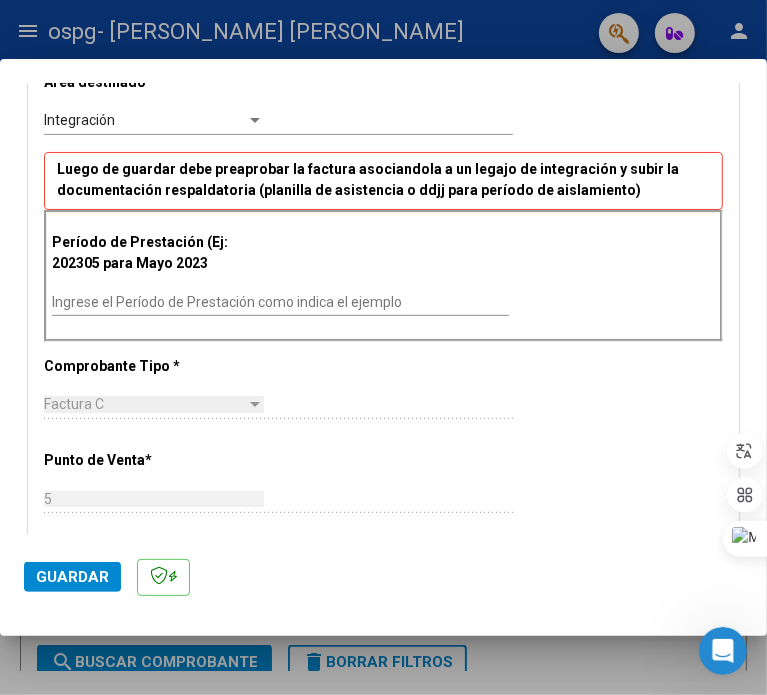 click on "Ingrese el Período de Prestación como indica el ejemplo" at bounding box center [280, 302] 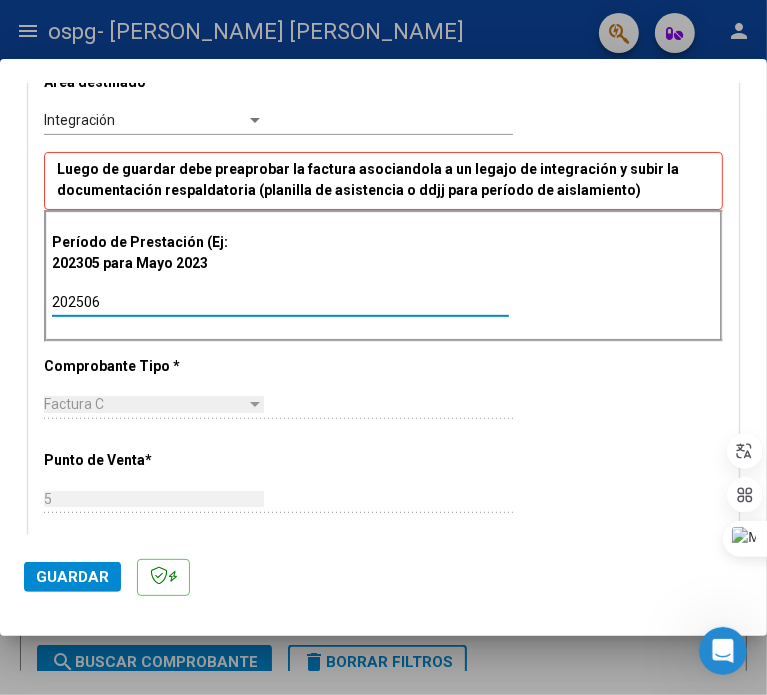 type on "202506" 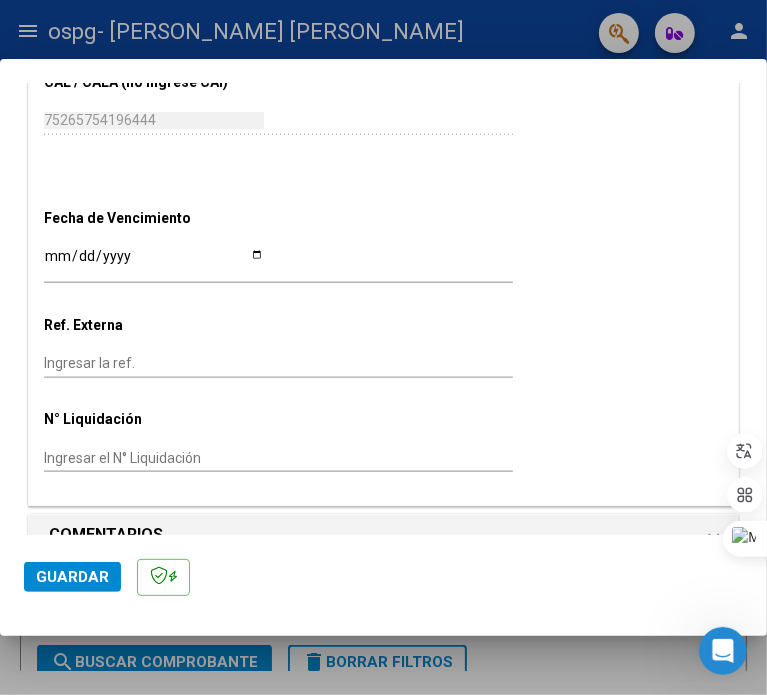 scroll, scrollTop: 1228, scrollLeft: 0, axis: vertical 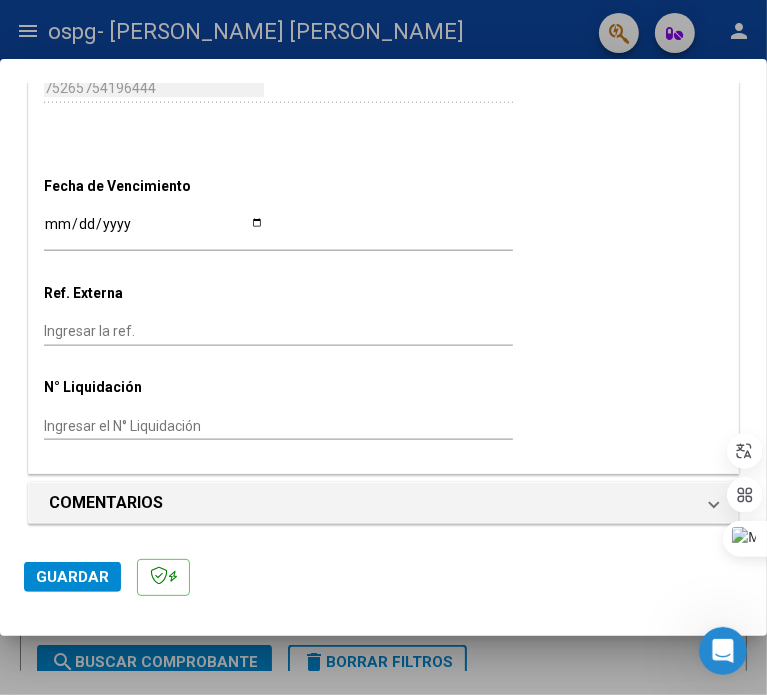 click on "Ingresar la fecha" at bounding box center [154, 231] 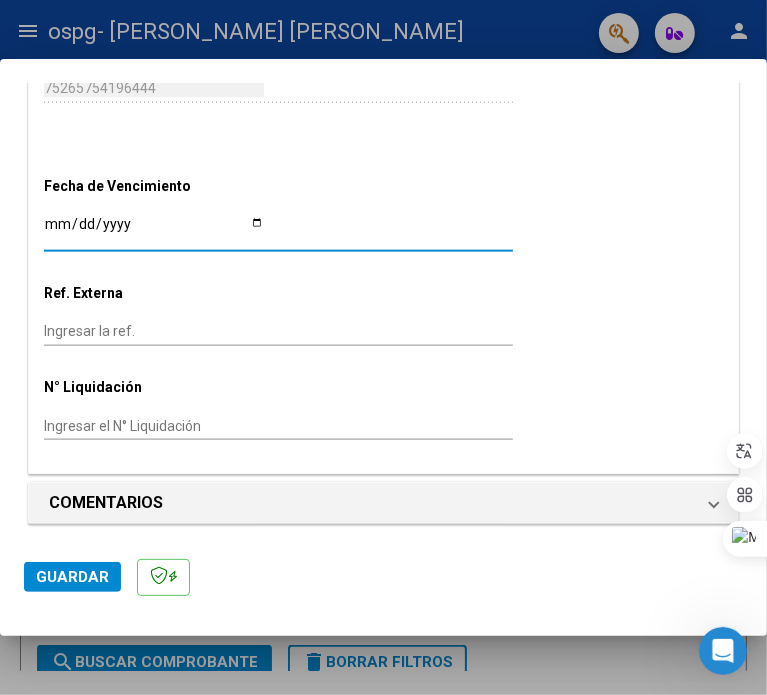 type on "[DATE]" 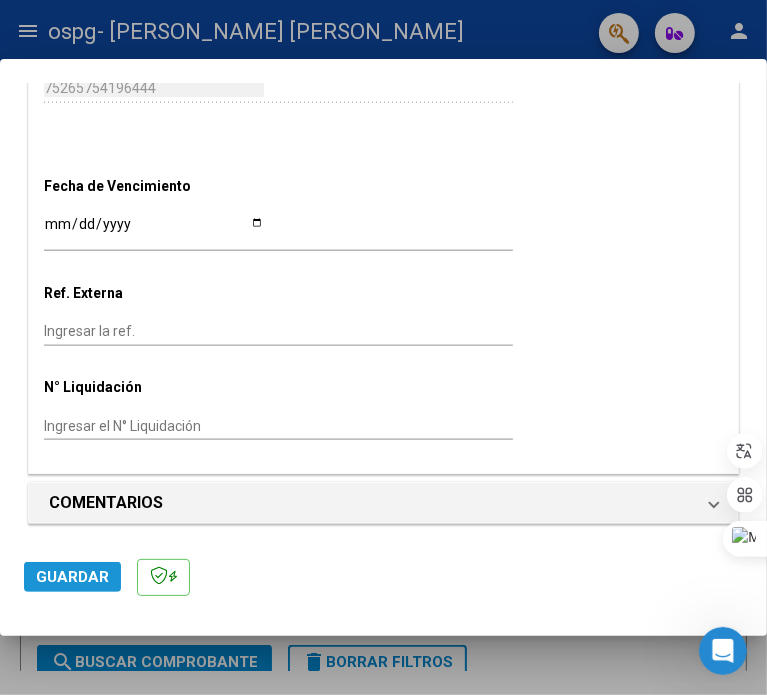 click on "Guardar" 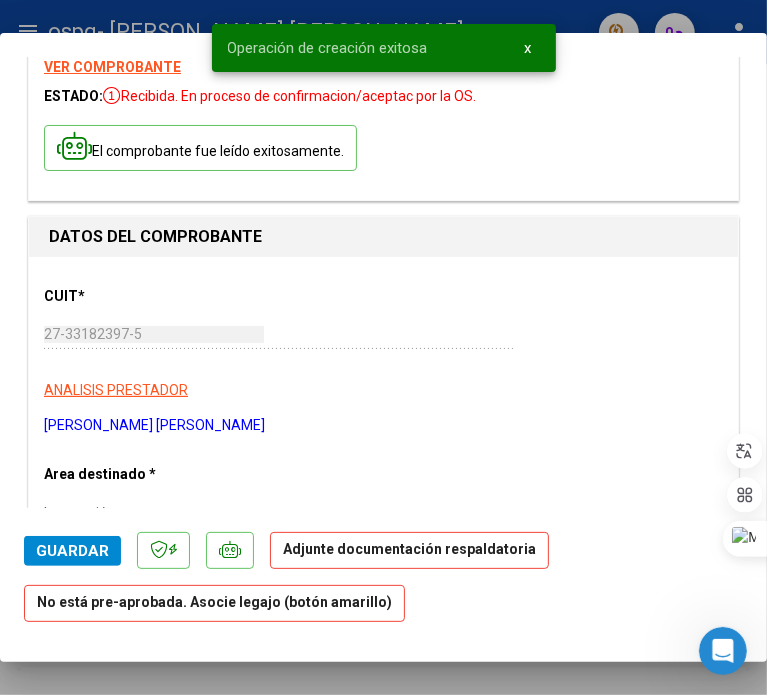 scroll, scrollTop: 200, scrollLeft: 0, axis: vertical 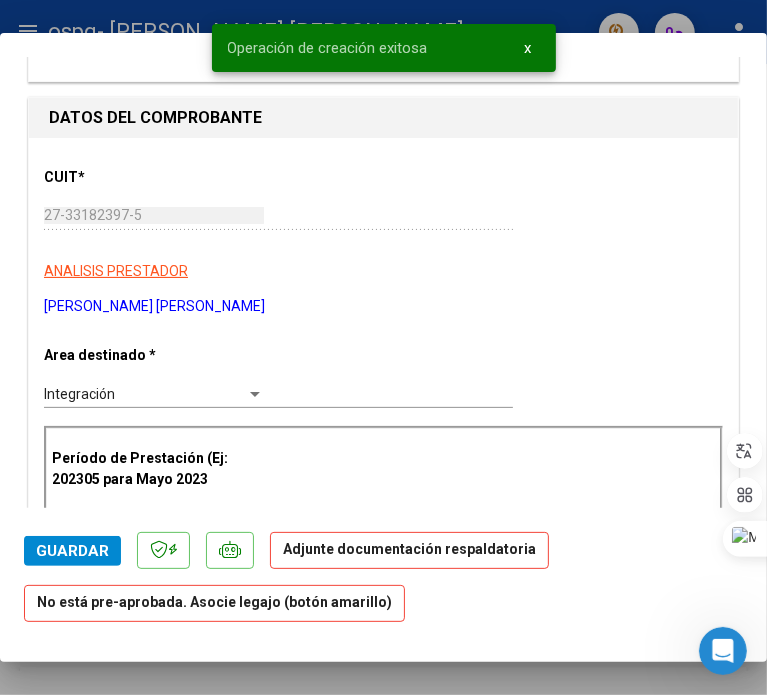 click on "Integración" at bounding box center [79, 394] 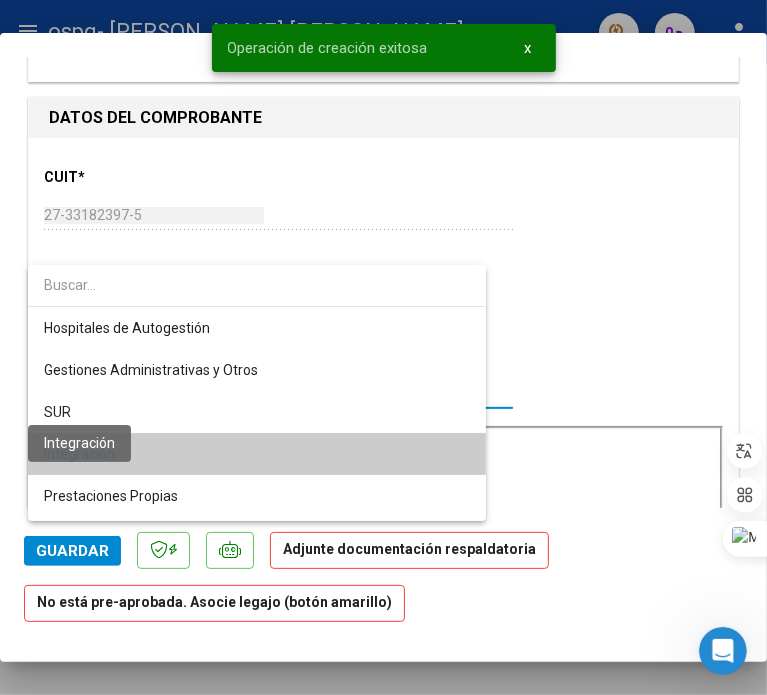 scroll, scrollTop: 60, scrollLeft: 0, axis: vertical 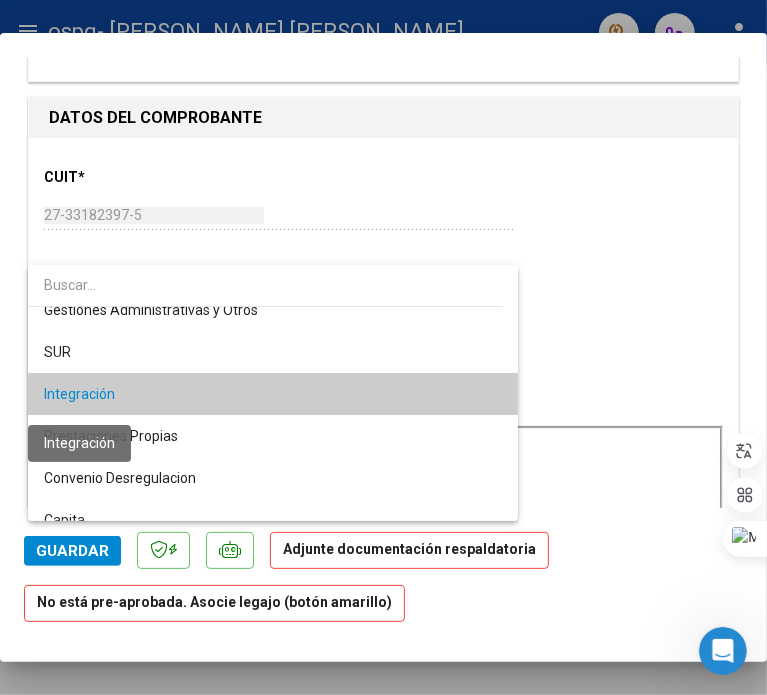 click on "Integración" at bounding box center [79, 394] 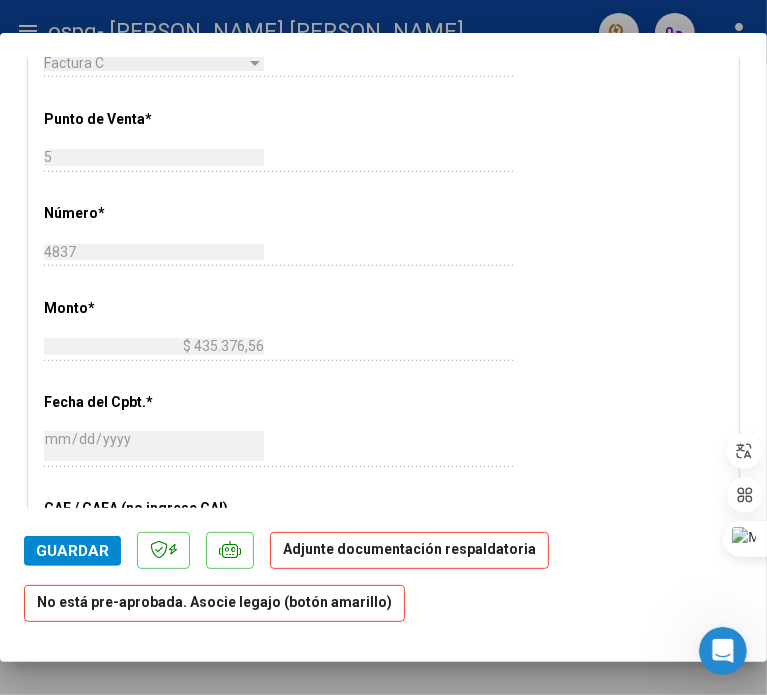 scroll, scrollTop: 700, scrollLeft: 0, axis: vertical 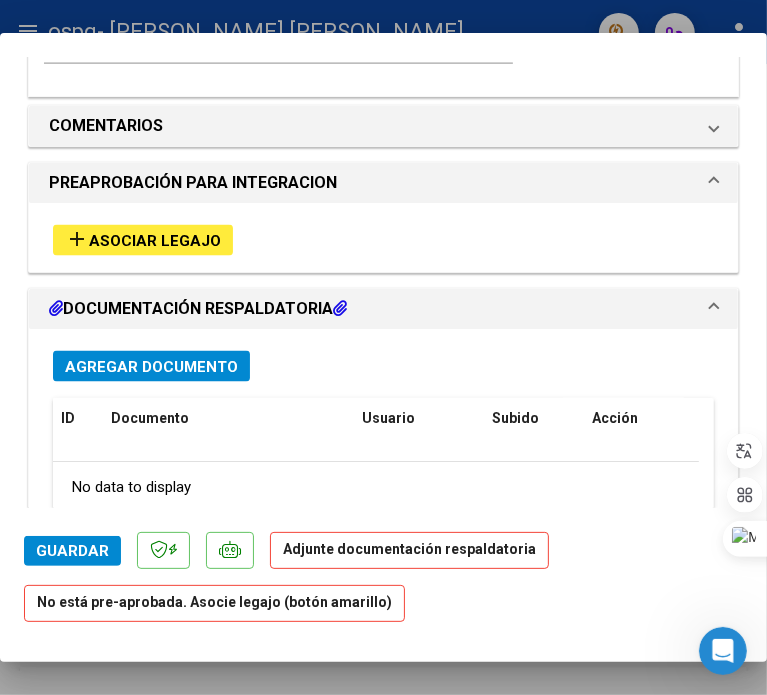 click on "Asociar Legajo" at bounding box center [155, 241] 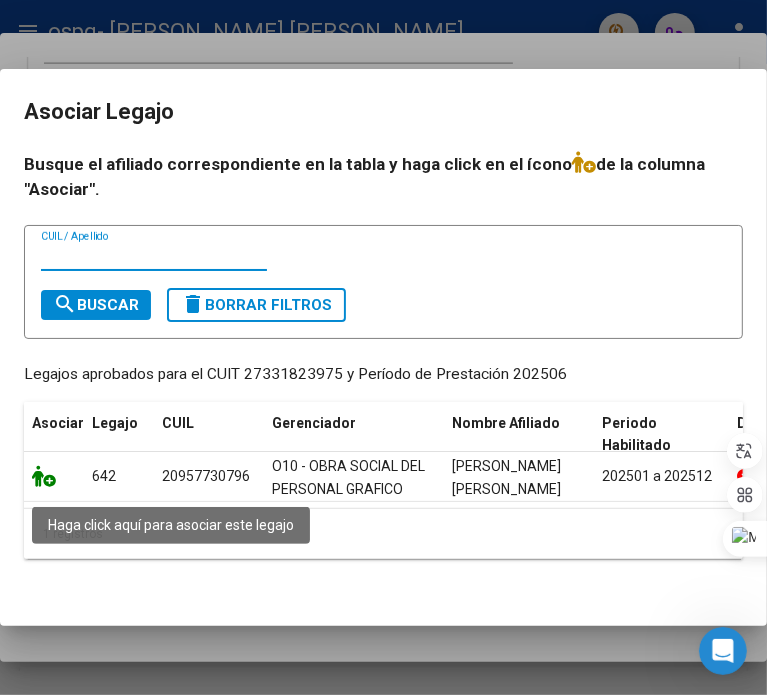 click 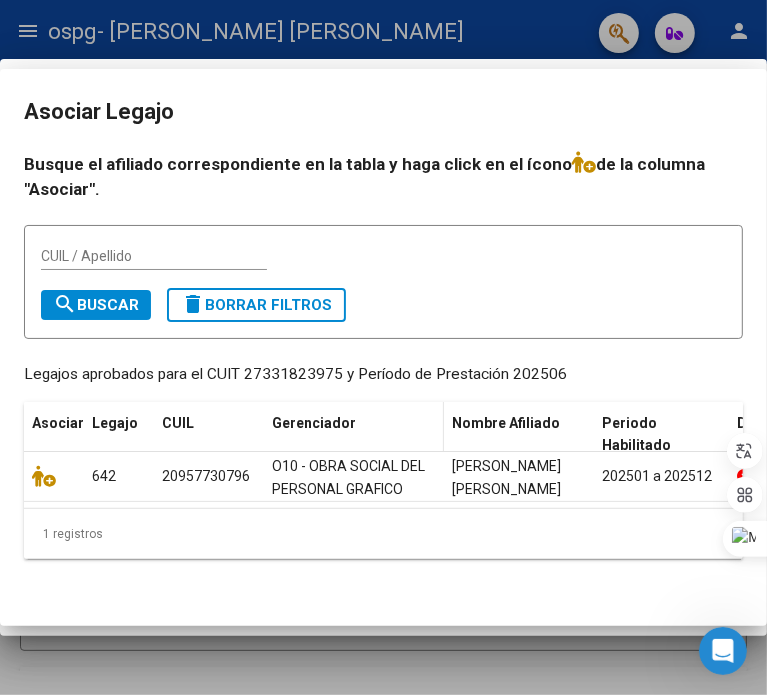 scroll, scrollTop: 1640, scrollLeft: 0, axis: vertical 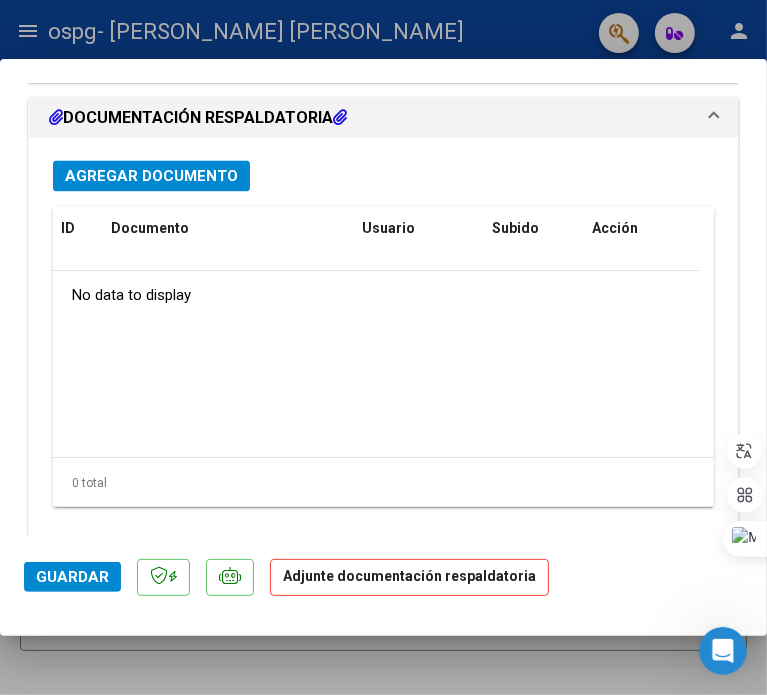 click on "Agregar Documento" at bounding box center (151, 176) 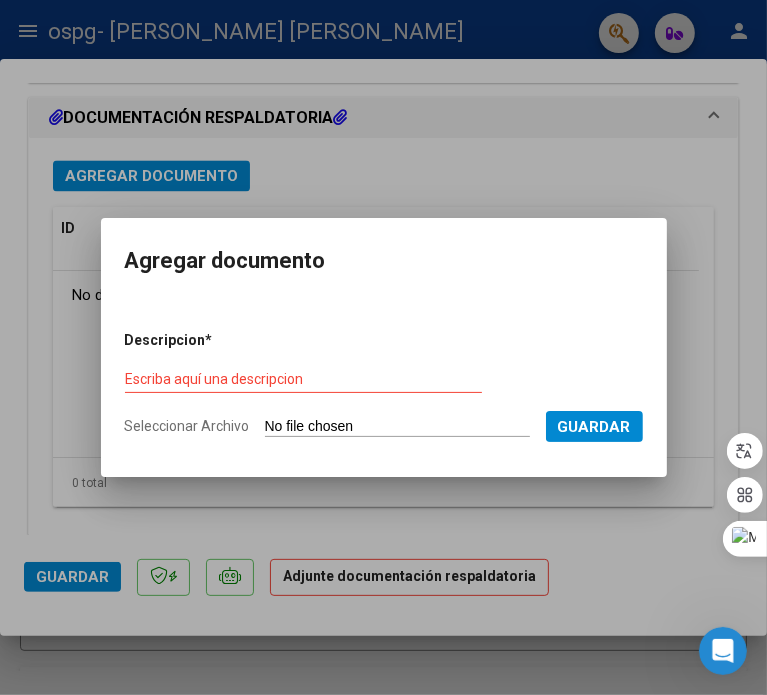 click on "Seleccionar Archivo" at bounding box center (397, 427) 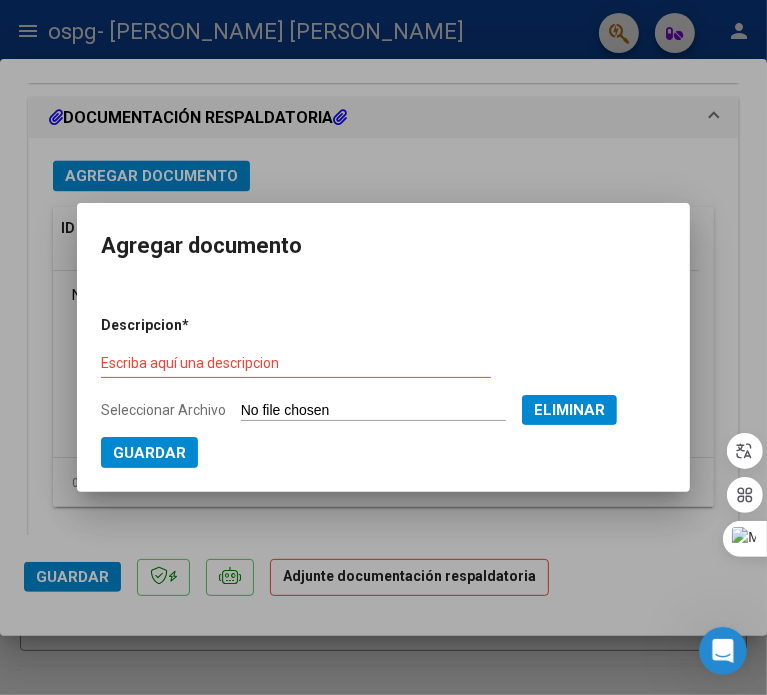 drag, startPoint x: 232, startPoint y: 342, endPoint x: 225, endPoint y: 352, distance: 12.206555 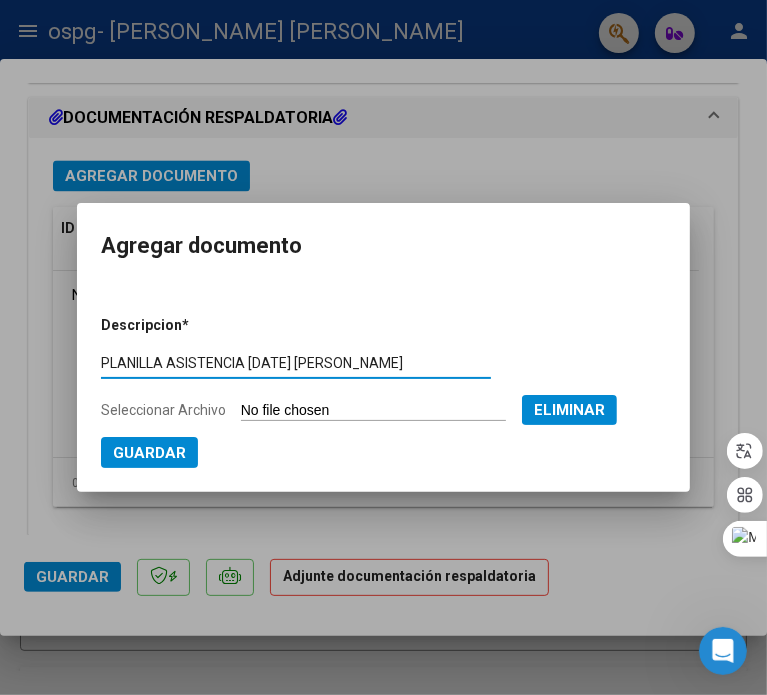 type on "PLANILLA ASISTENCIA [DATE] [PERSON_NAME]" 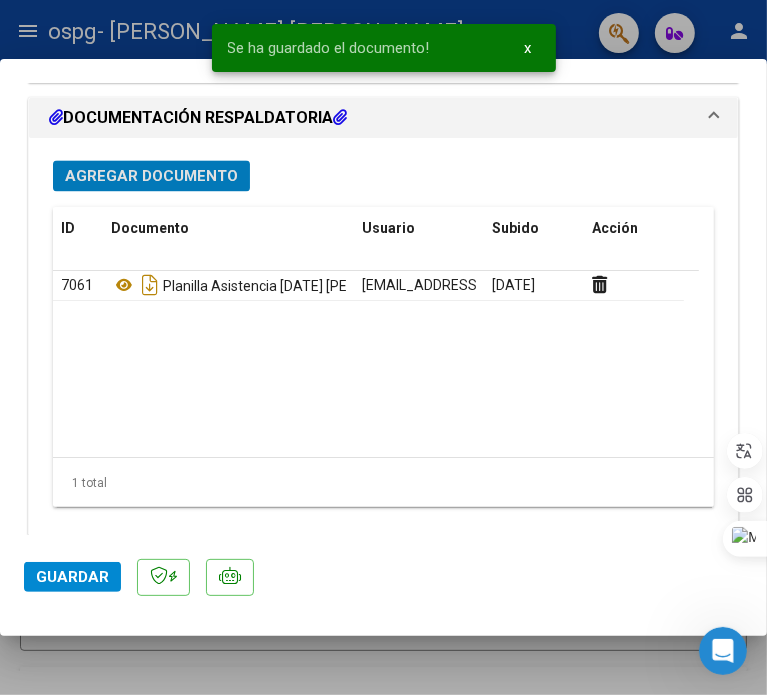 click on "Guardar" 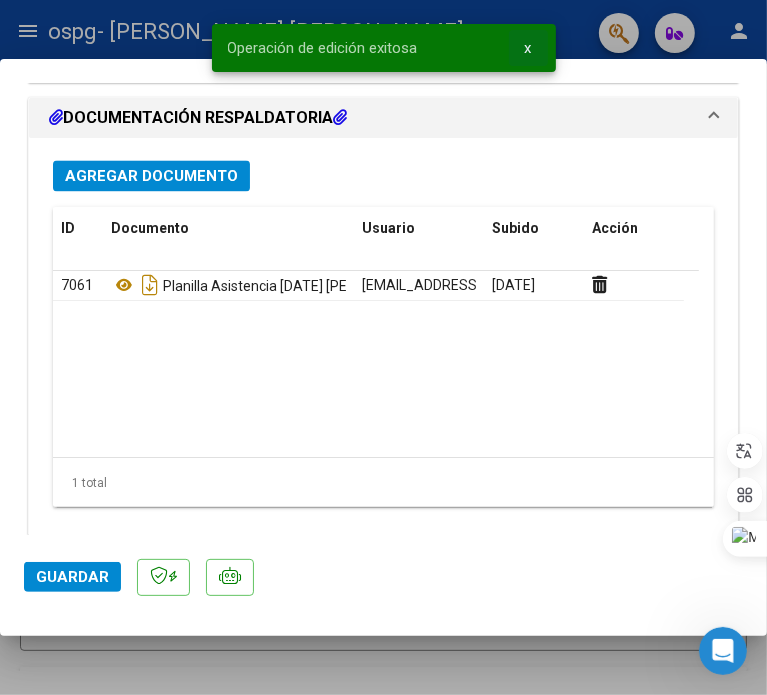 click on "x" at bounding box center [528, 48] 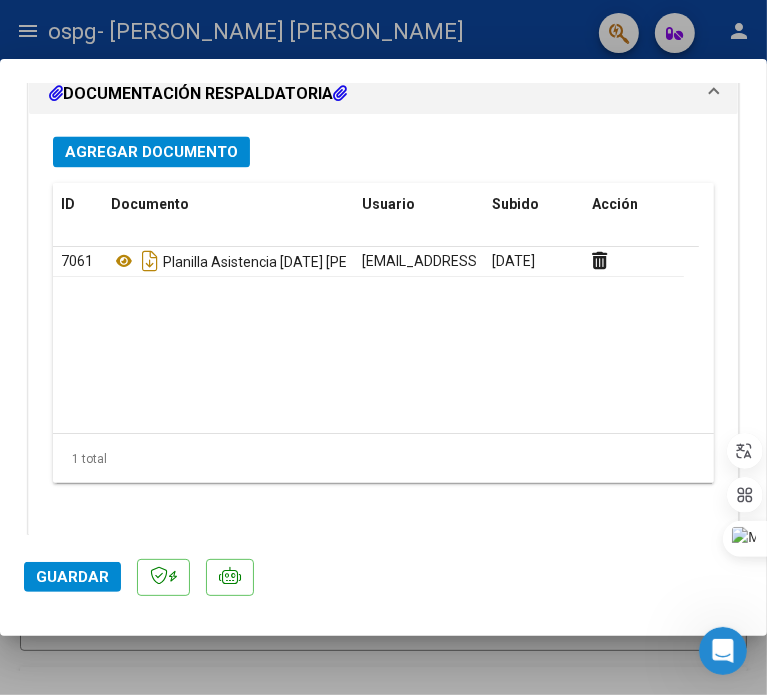 scroll, scrollTop: 2209, scrollLeft: 0, axis: vertical 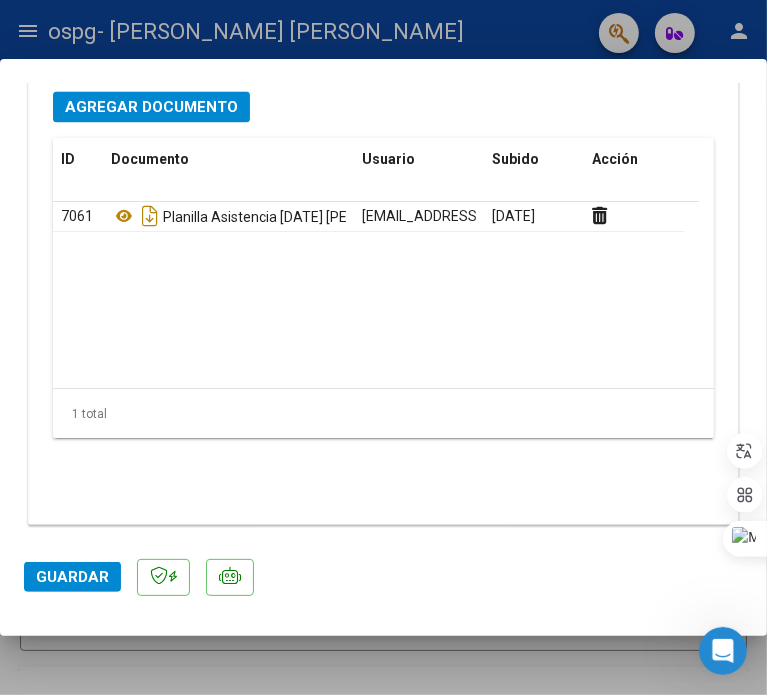click at bounding box center (383, 347) 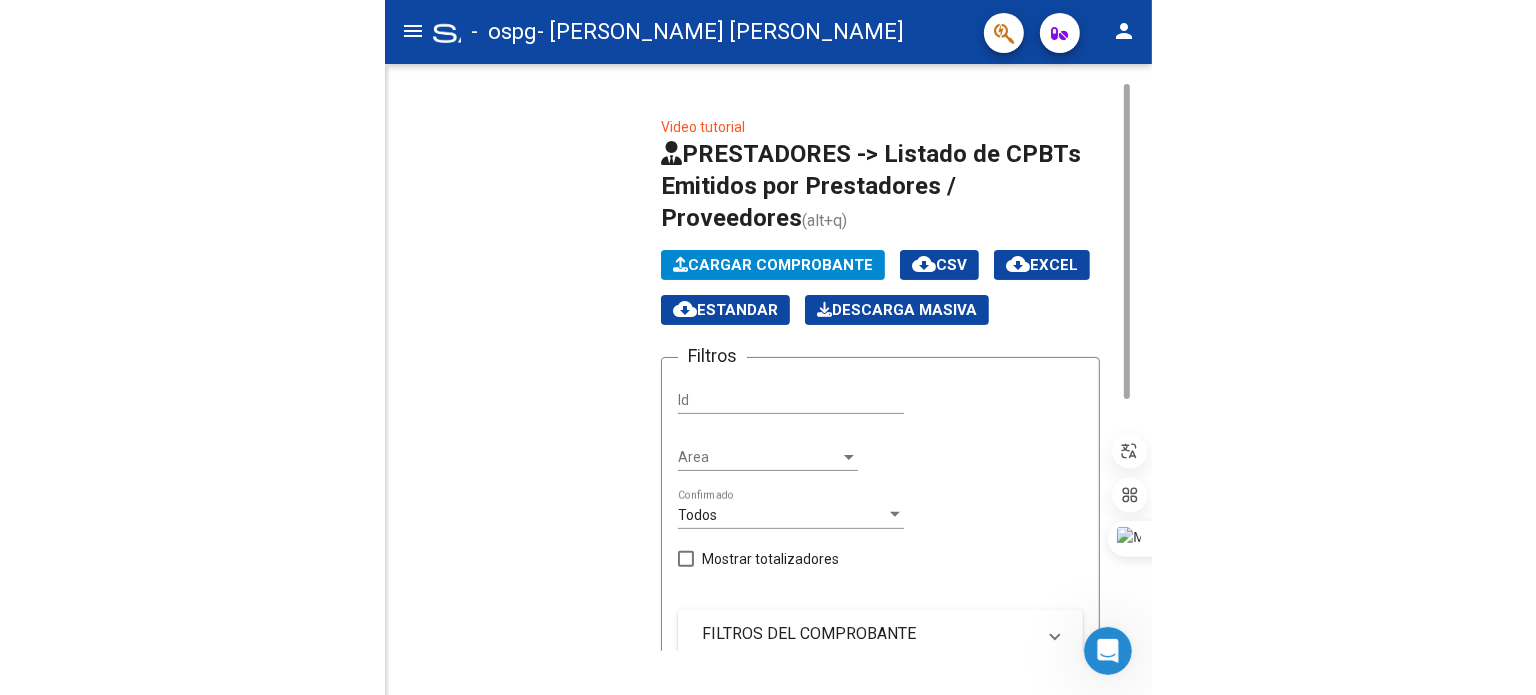 scroll, scrollTop: 0, scrollLeft: 0, axis: both 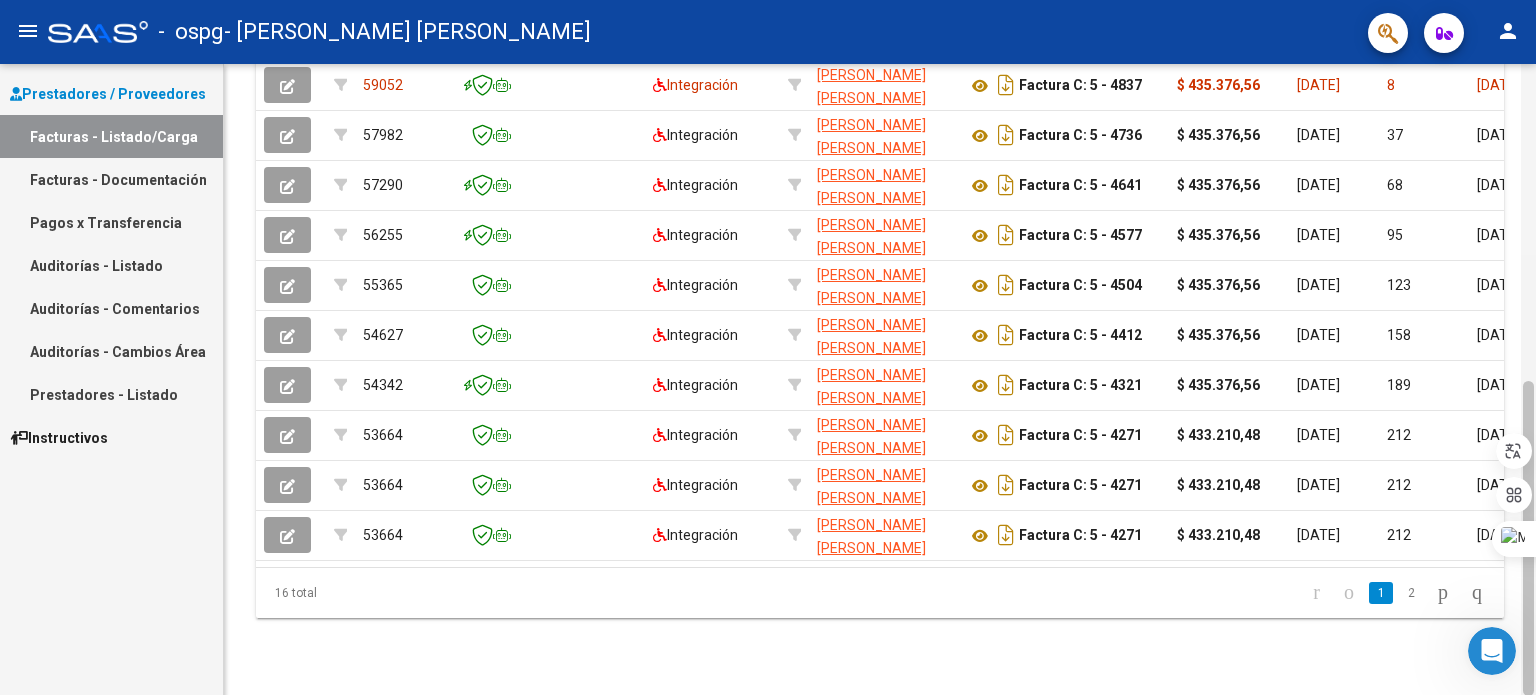 drag, startPoint x: 1535, startPoint y: 399, endPoint x: 1535, endPoint y: 270, distance: 129 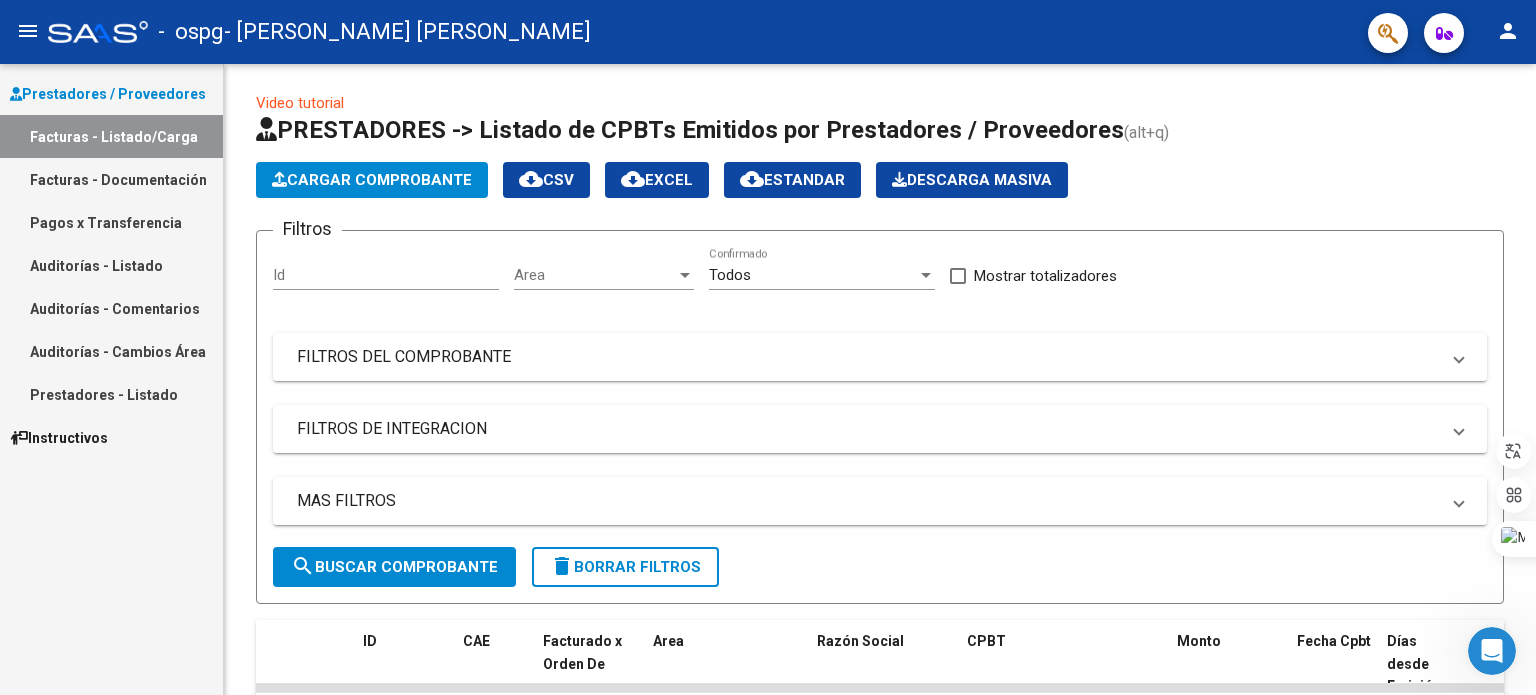 click 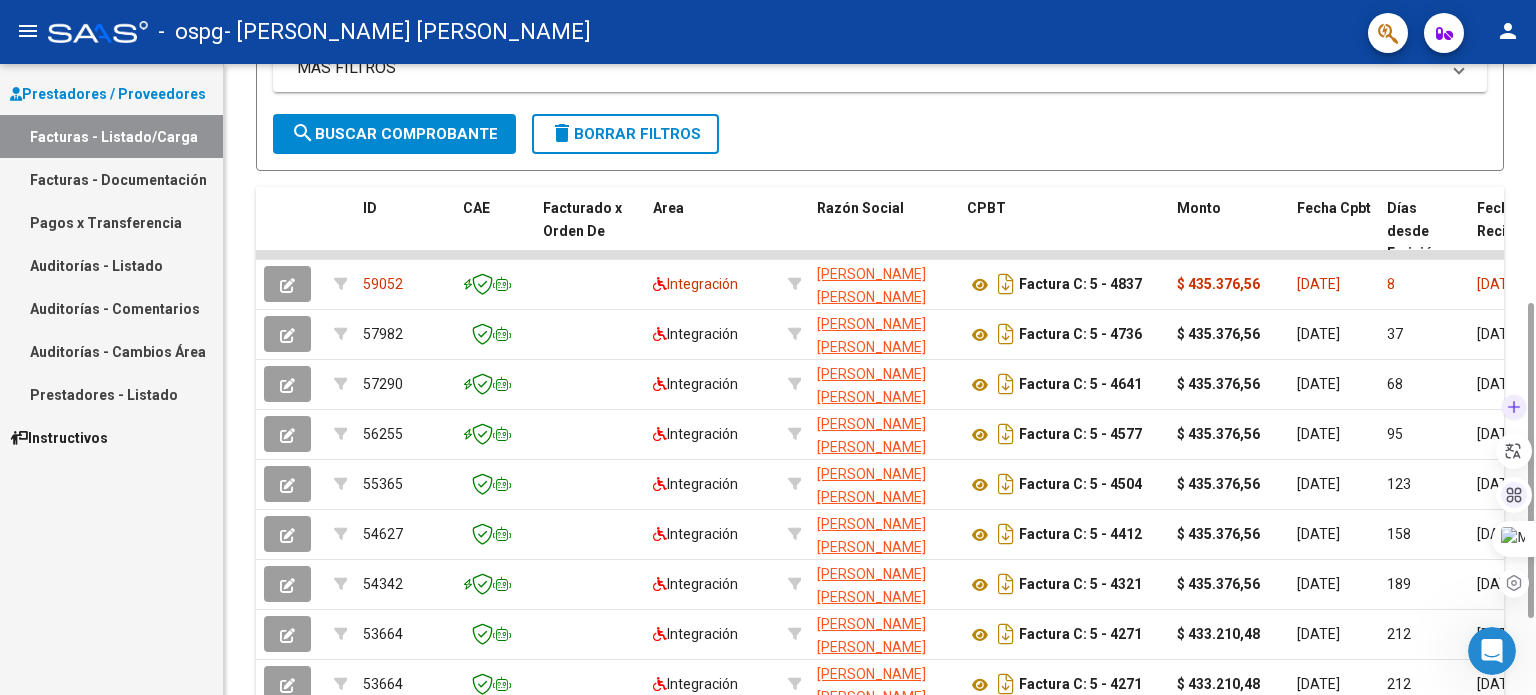 scroll, scrollTop: 453, scrollLeft: 0, axis: vertical 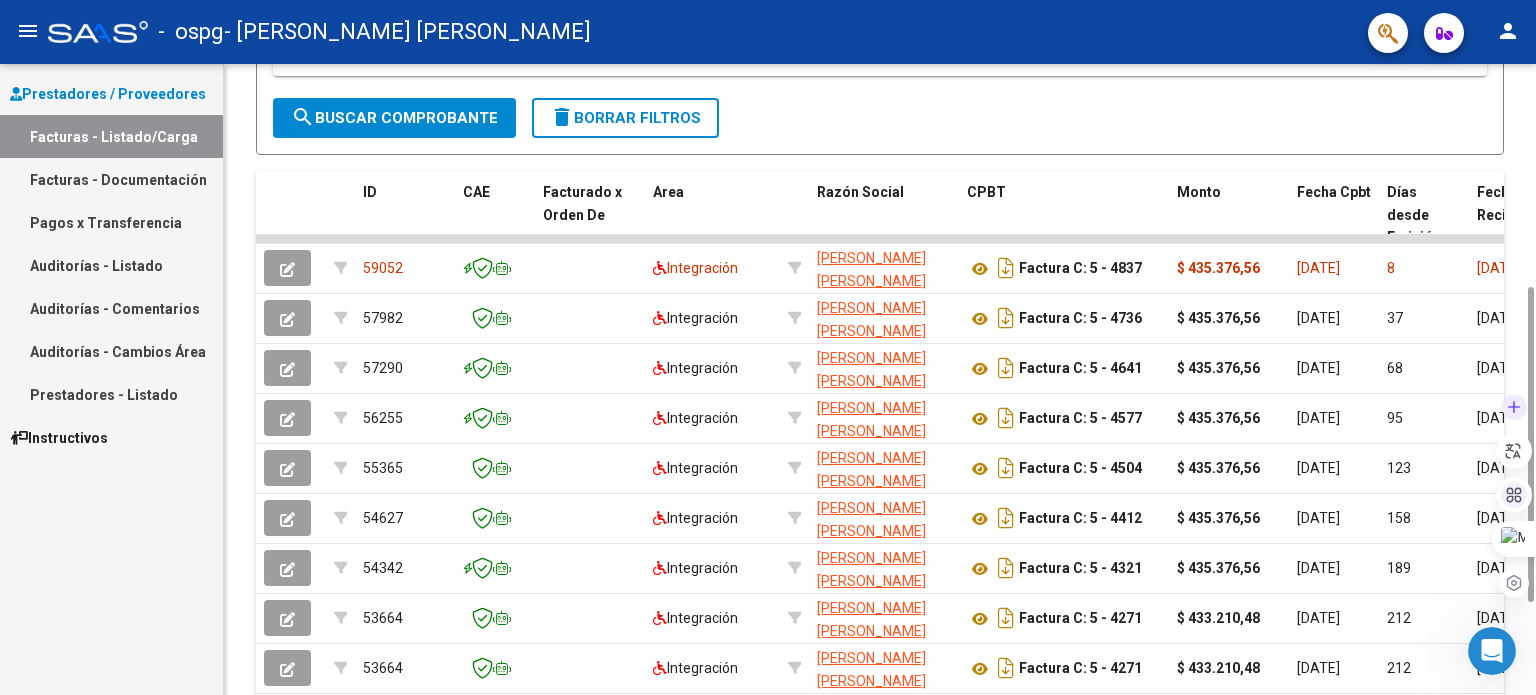drag, startPoint x: 1533, startPoint y: 280, endPoint x: 1525, endPoint y: 504, distance: 224.1428 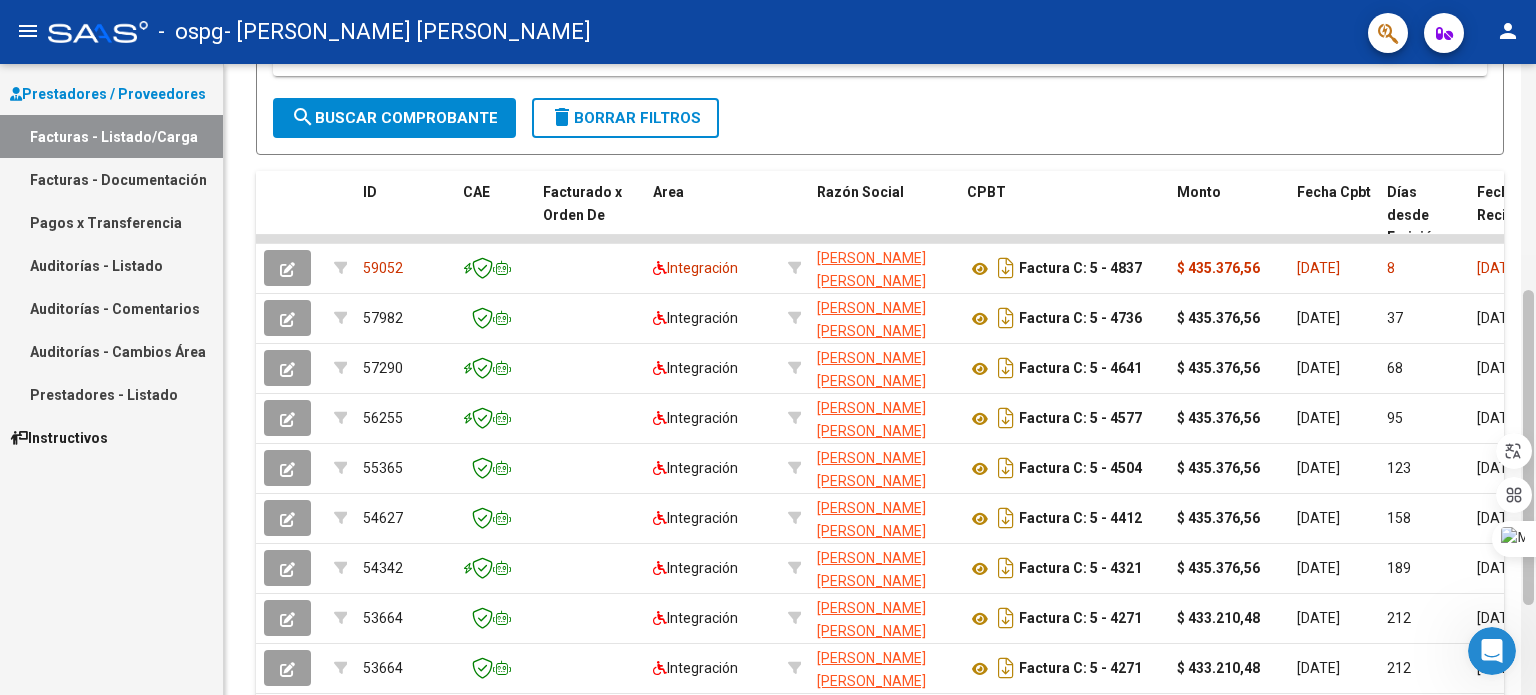 drag, startPoint x: 1316, startPoint y: 327, endPoint x: 1535, endPoint y: 297, distance: 221.04524 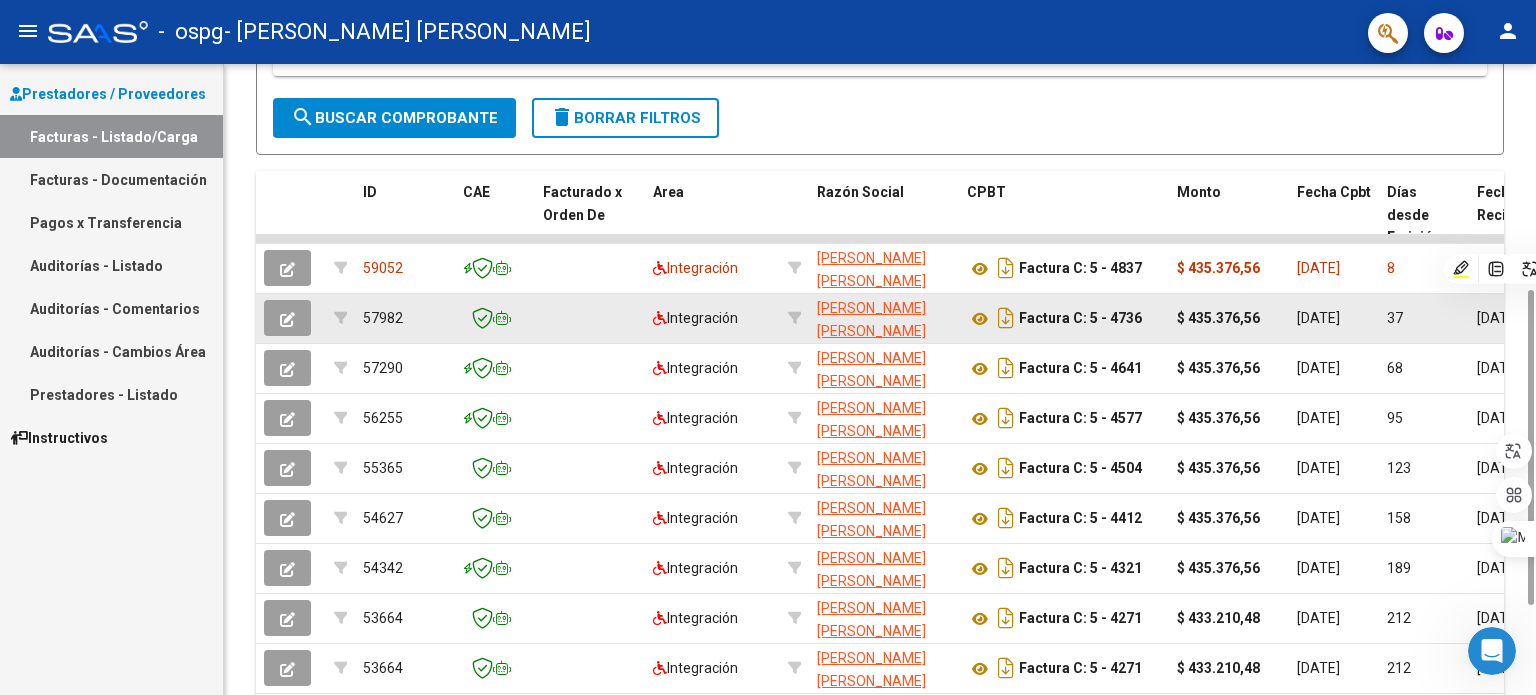 click on "37" 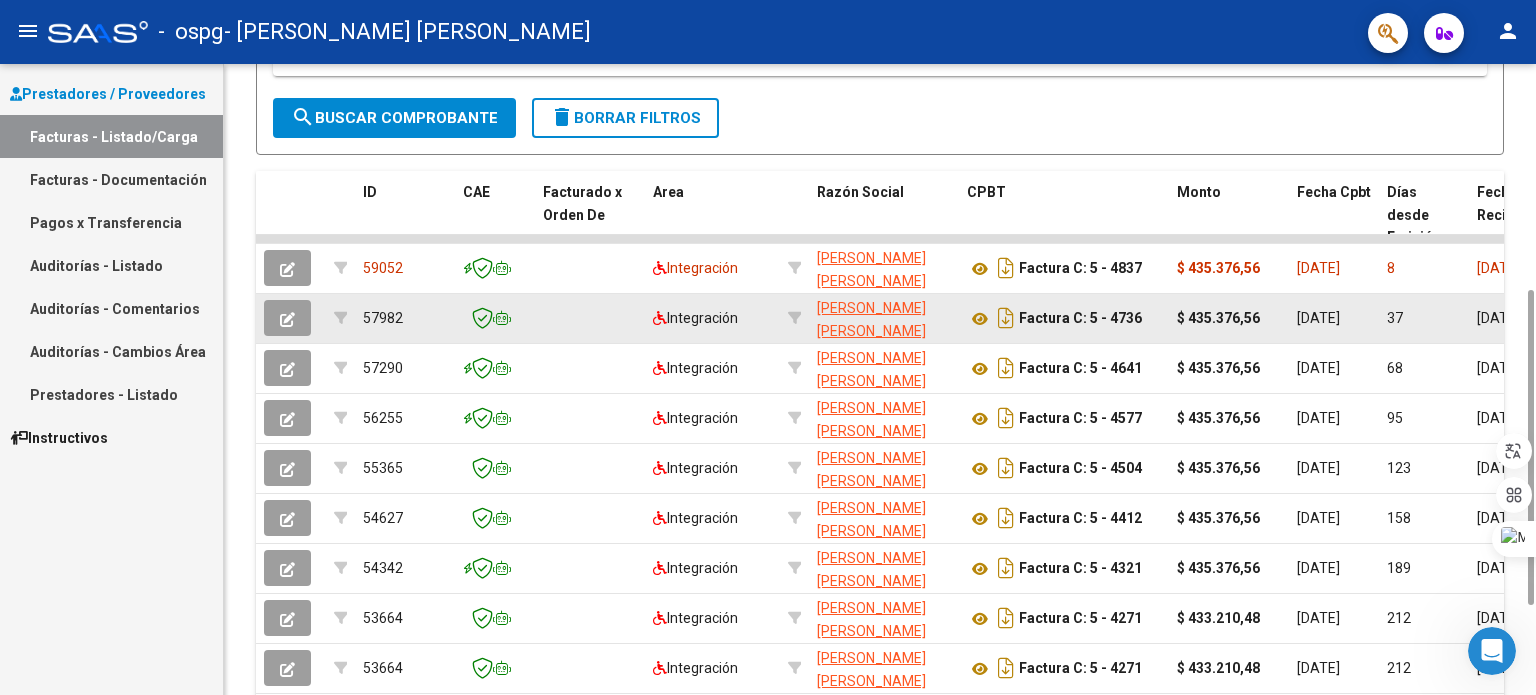 click on "37" 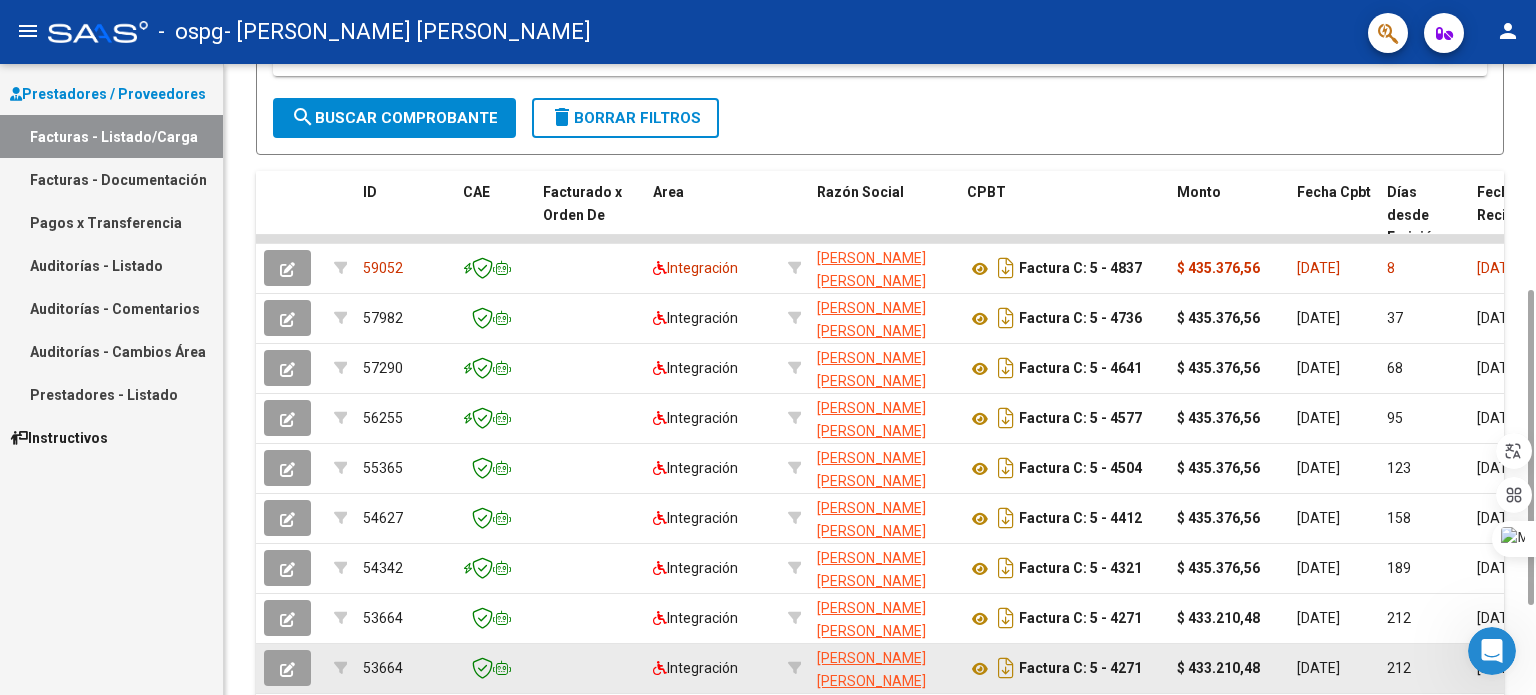 drag, startPoint x: 592, startPoint y: 693, endPoint x: 590, endPoint y: 683, distance: 10.198039 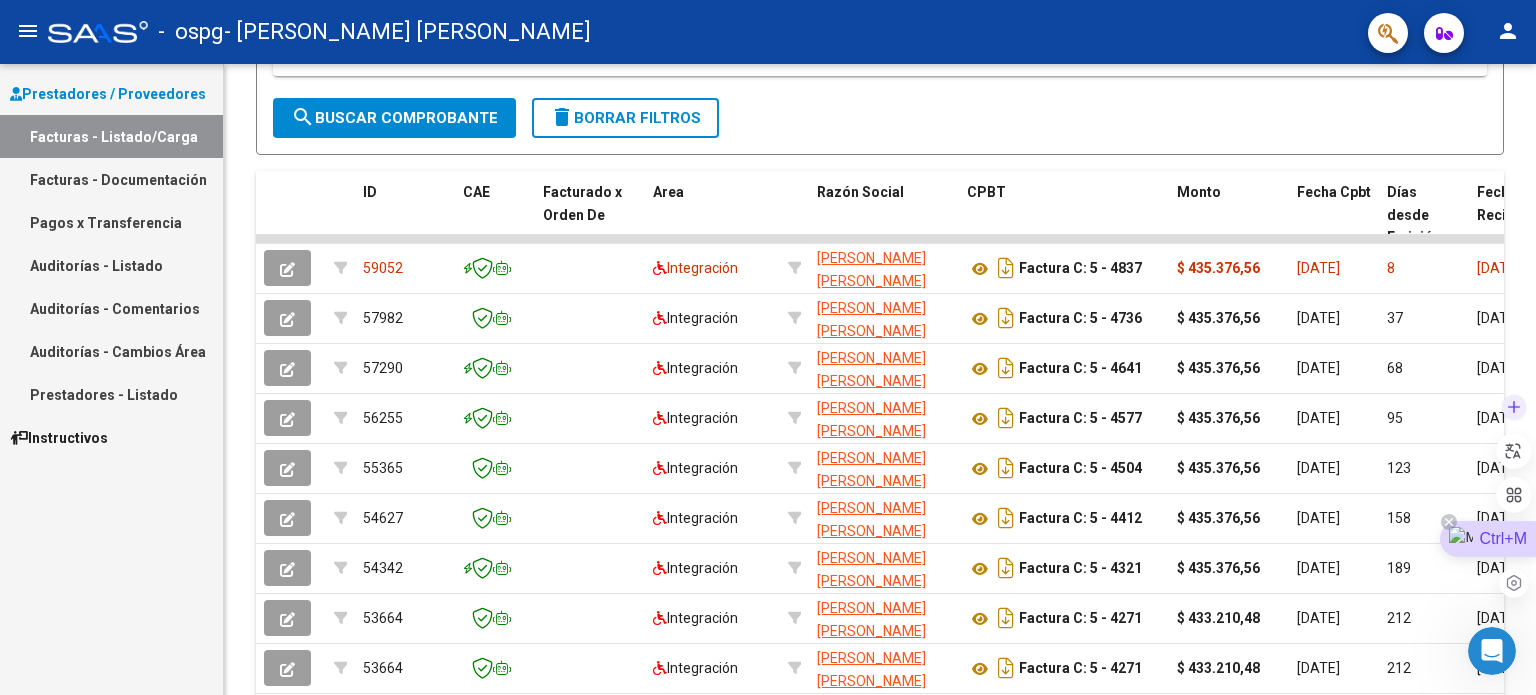 drag, startPoint x: 812, startPoint y: 591, endPoint x: 1535, endPoint y: 548, distance: 724.2776 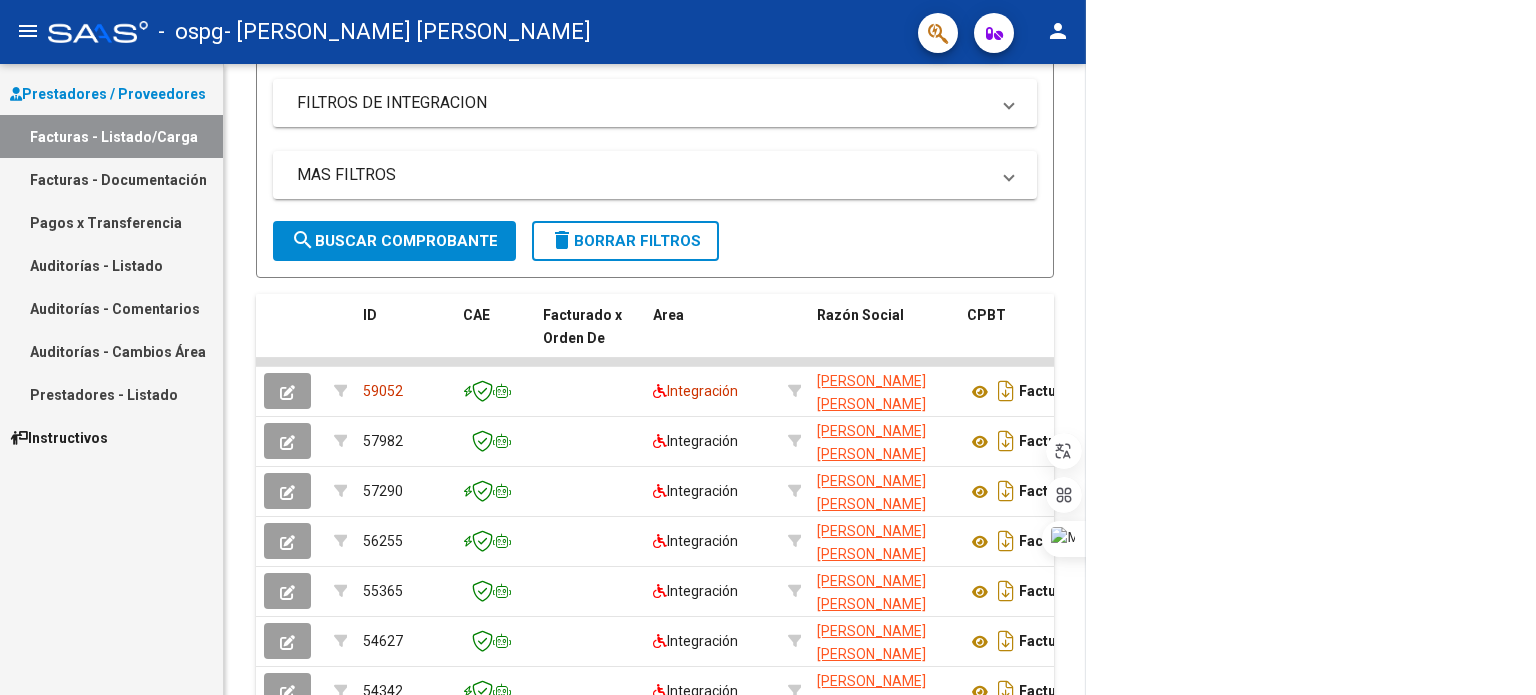 click at bounding box center (1311, 347) 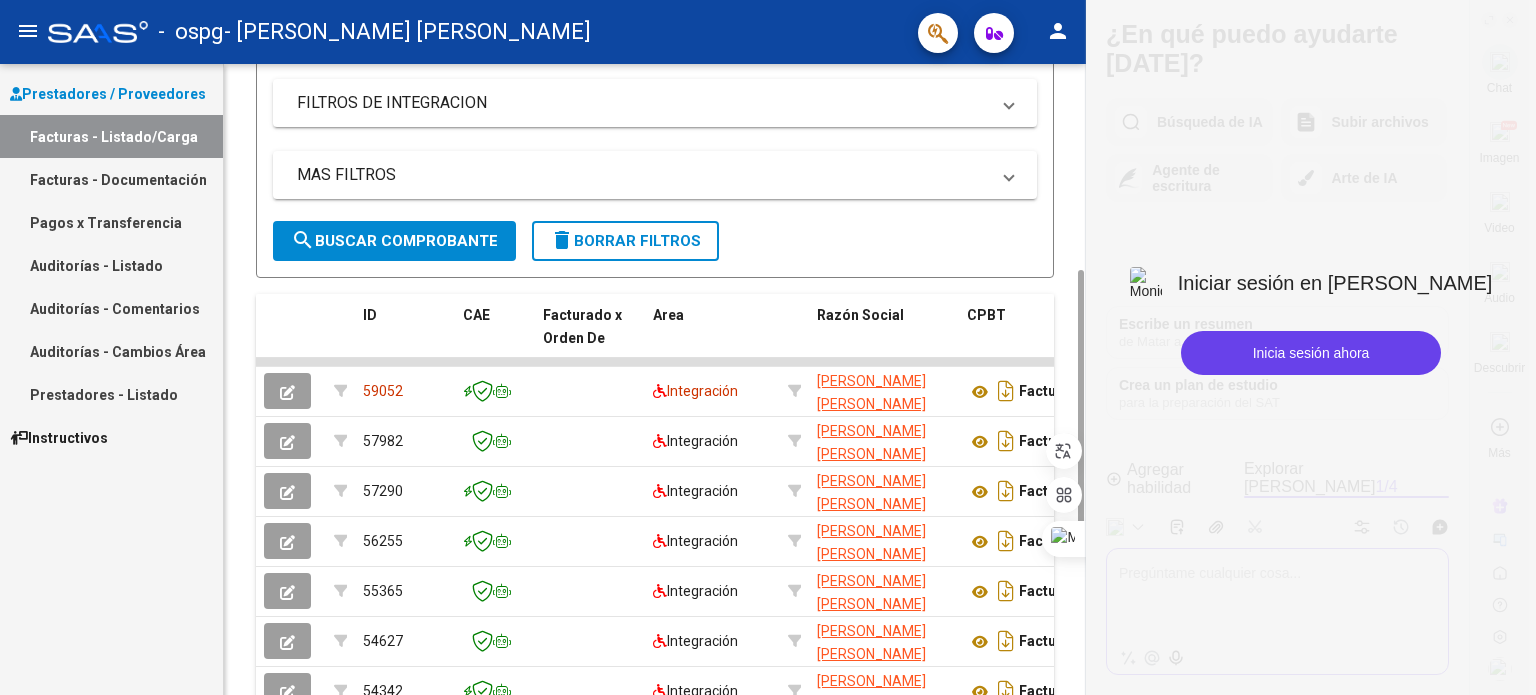click on "Video tutorial   PRESTADORES -> Listado de CPBTs Emitidos por Prestadores / Proveedores (alt+q)   Cargar Comprobante
cloud_download  CSV  cloud_download  EXCEL  cloud_download  Estandar   Descarga Masiva
Filtros Id Area Area Todos  Confirmado   Mostrar totalizadores   FILTROS DEL COMPROBANTE  Comprobante Tipo Comprobante Tipo Start date – Fec. Comprobante Desde / Hasta Días Emisión Desde(cant. días) Días Emisión Hasta(cant. días) CUIT / Razón Social Pto. Venta Nro. Comprobante Código SSS CAE Válido CAE Válido Todos  Cargado Módulo Hosp. Todos  Tiene facturacion Apócrifa Hospital Refes  FILTROS DE INTEGRACION  Período De Prestación Campos del Archivo de Rendición Devuelto x SSS (dr_envio) Todos  Rendido x SSS (dr_envio) Tipo de Registro Tipo de Registro Período Presentación Período Presentación Campos del Legajo Asociado (preaprobación) Afiliado Legajo (cuil/nombre) Todos  Solo facturas preaprobadas  MAS FILTROS  Todos  Con Doc. Respaldatoria Todos  Con Trazabilidad Todos  Auditoría" 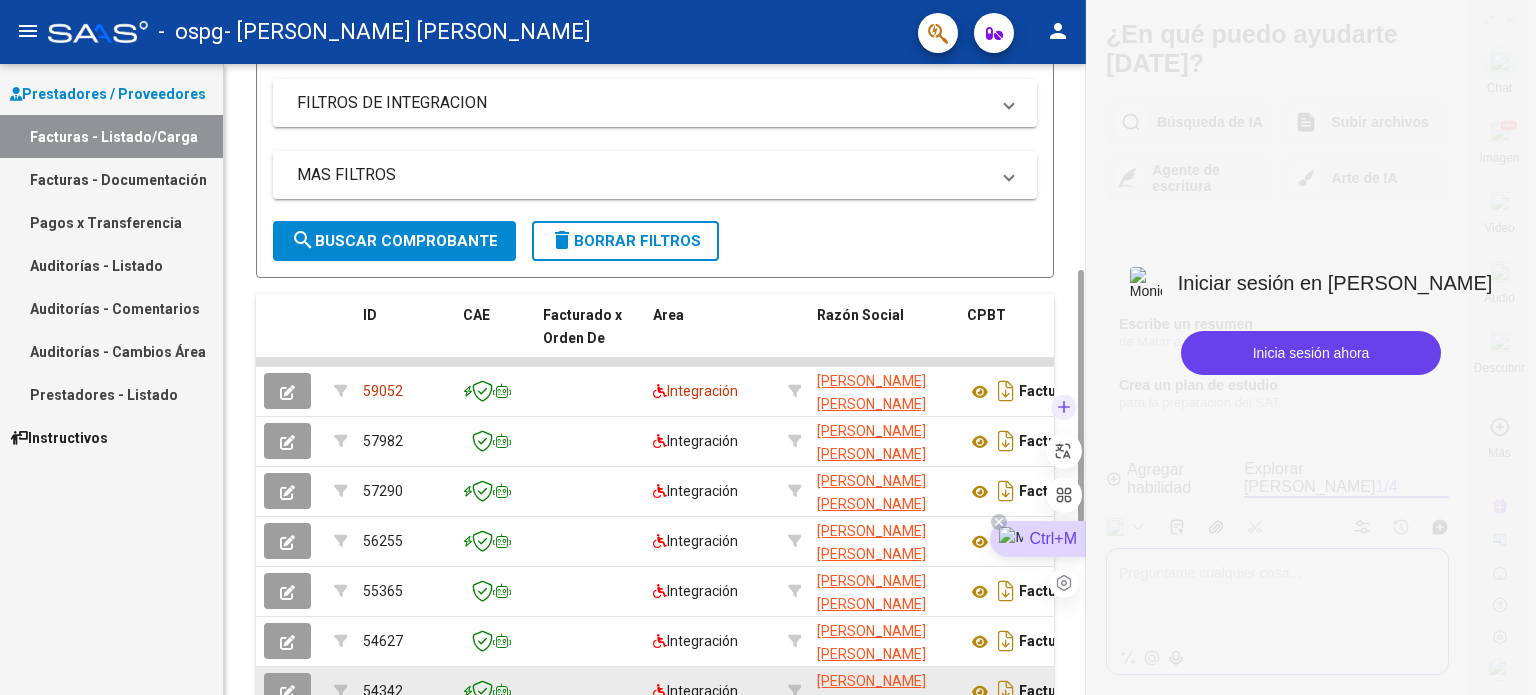 click on "Ctrl+M" at bounding box center (1038, 539) 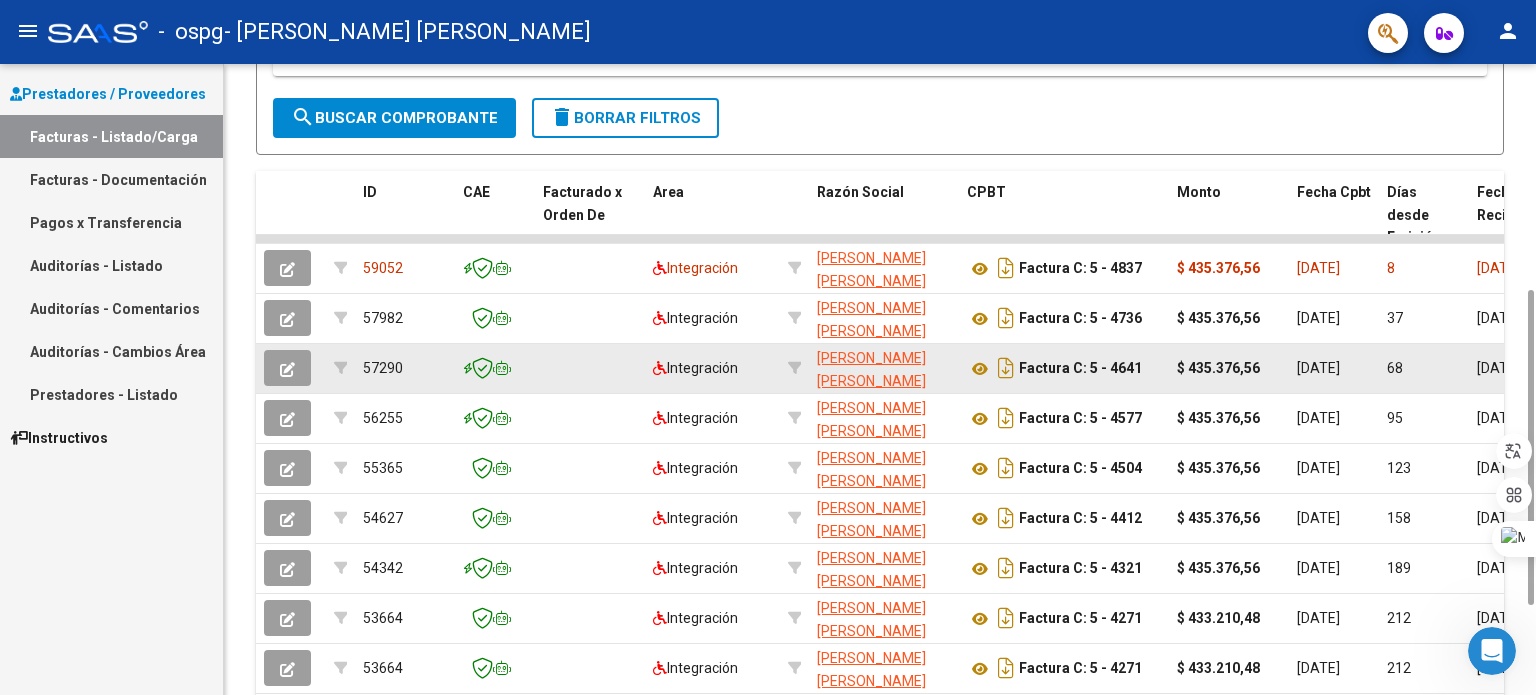 click on "$ 435.376,56" 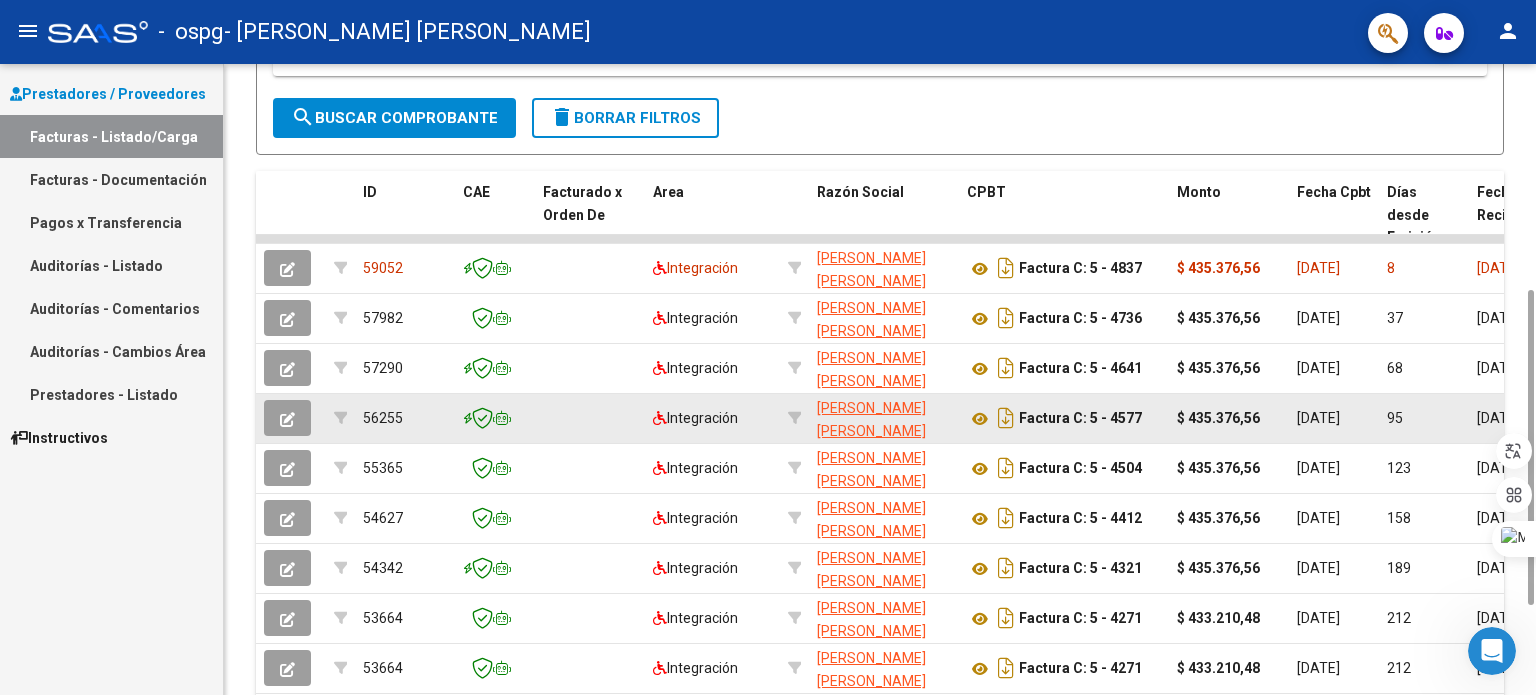 click on "95" 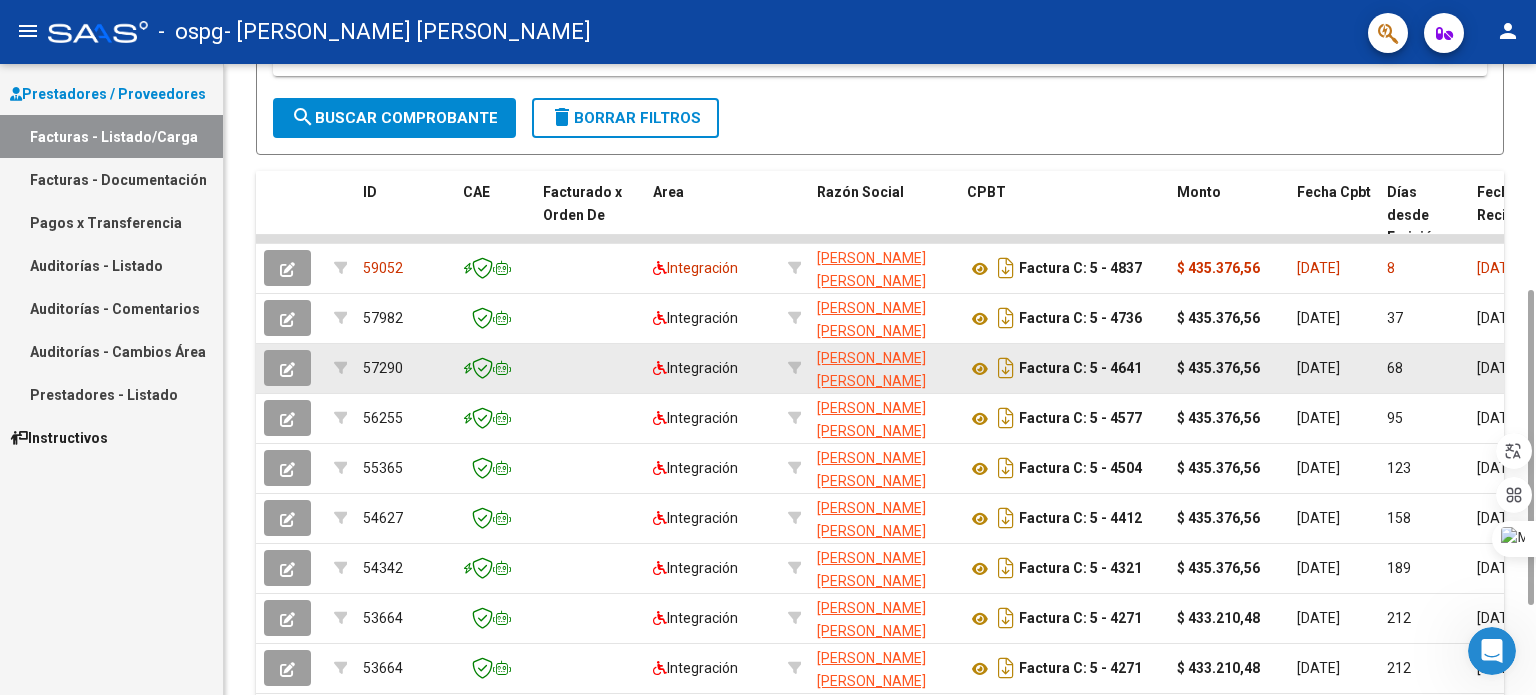 click on "[DATE]" 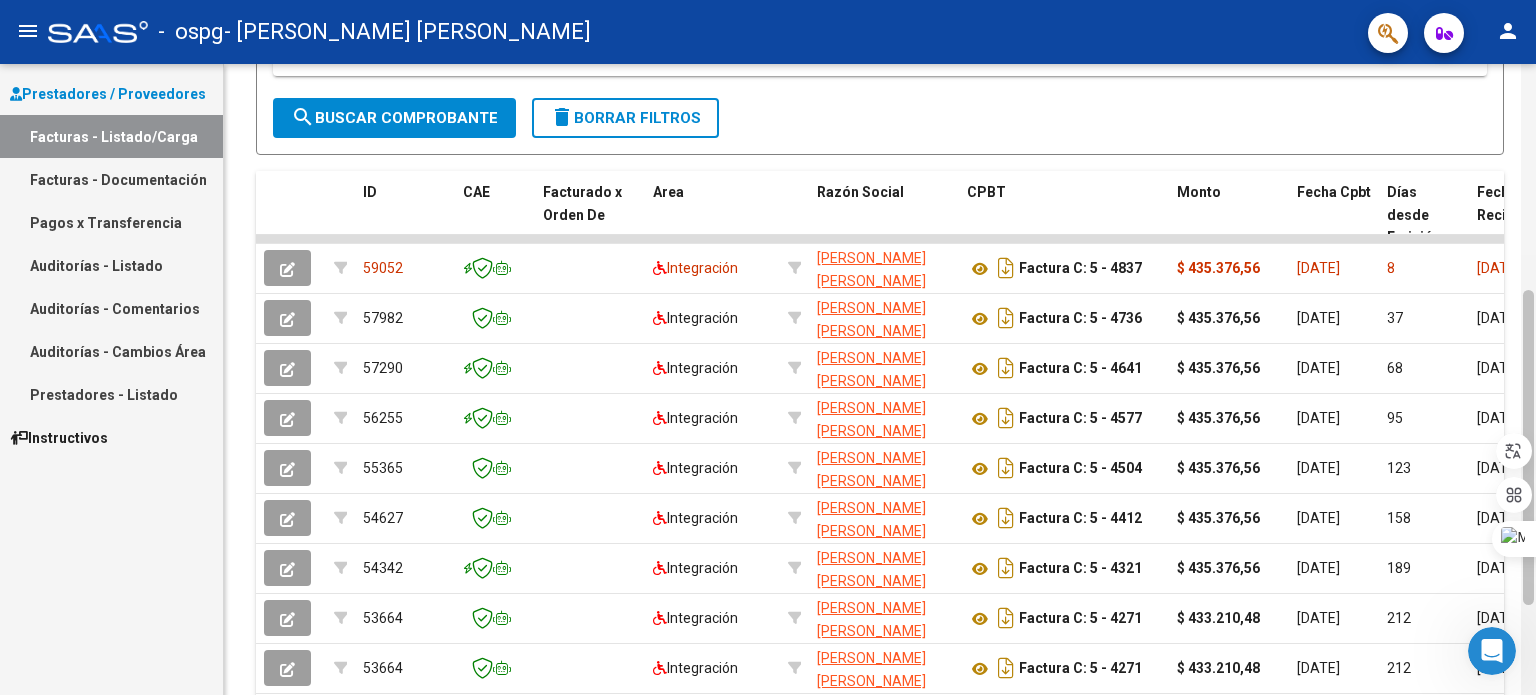 drag, startPoint x: 1480, startPoint y: 359, endPoint x: 1528, endPoint y: 364, distance: 48.259712 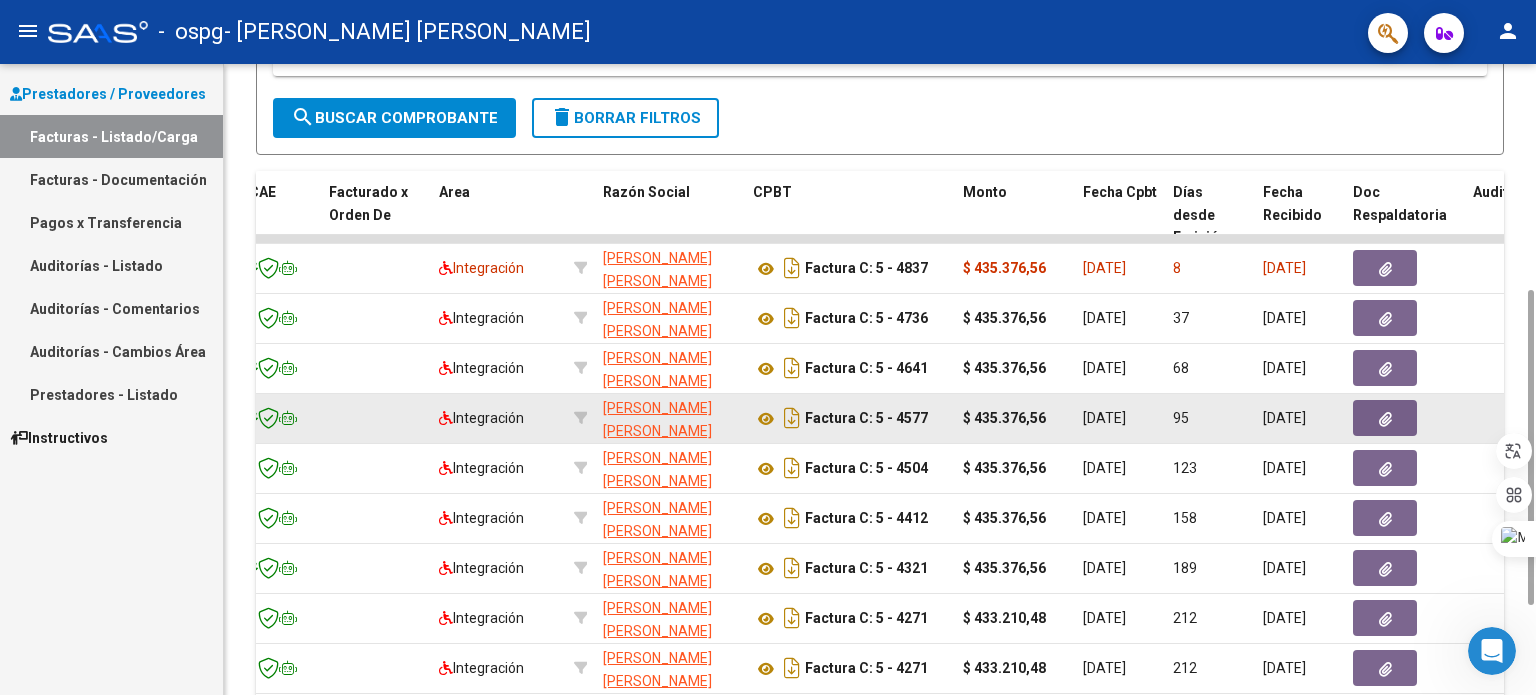 click on "[DATE]" 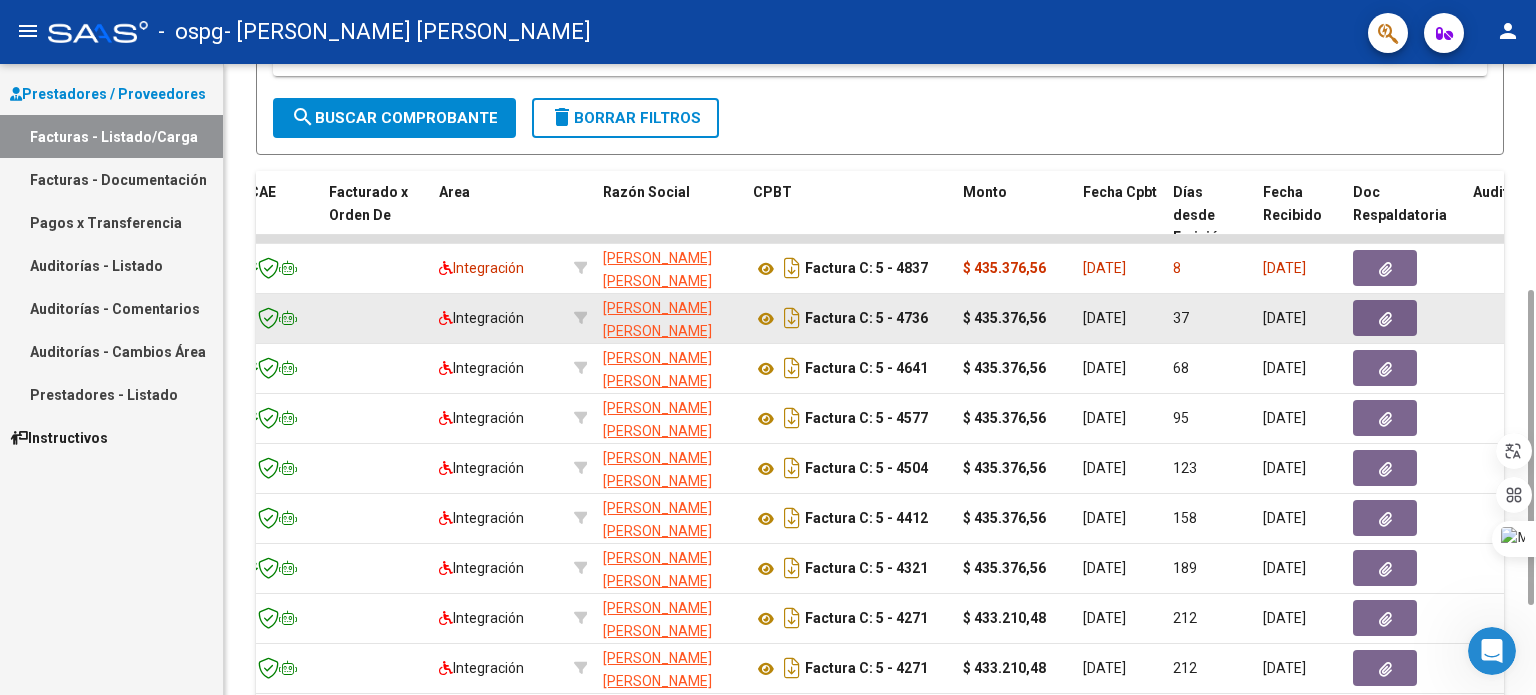 drag, startPoint x: 1477, startPoint y: 335, endPoint x: 1482, endPoint y: 322, distance: 13.928389 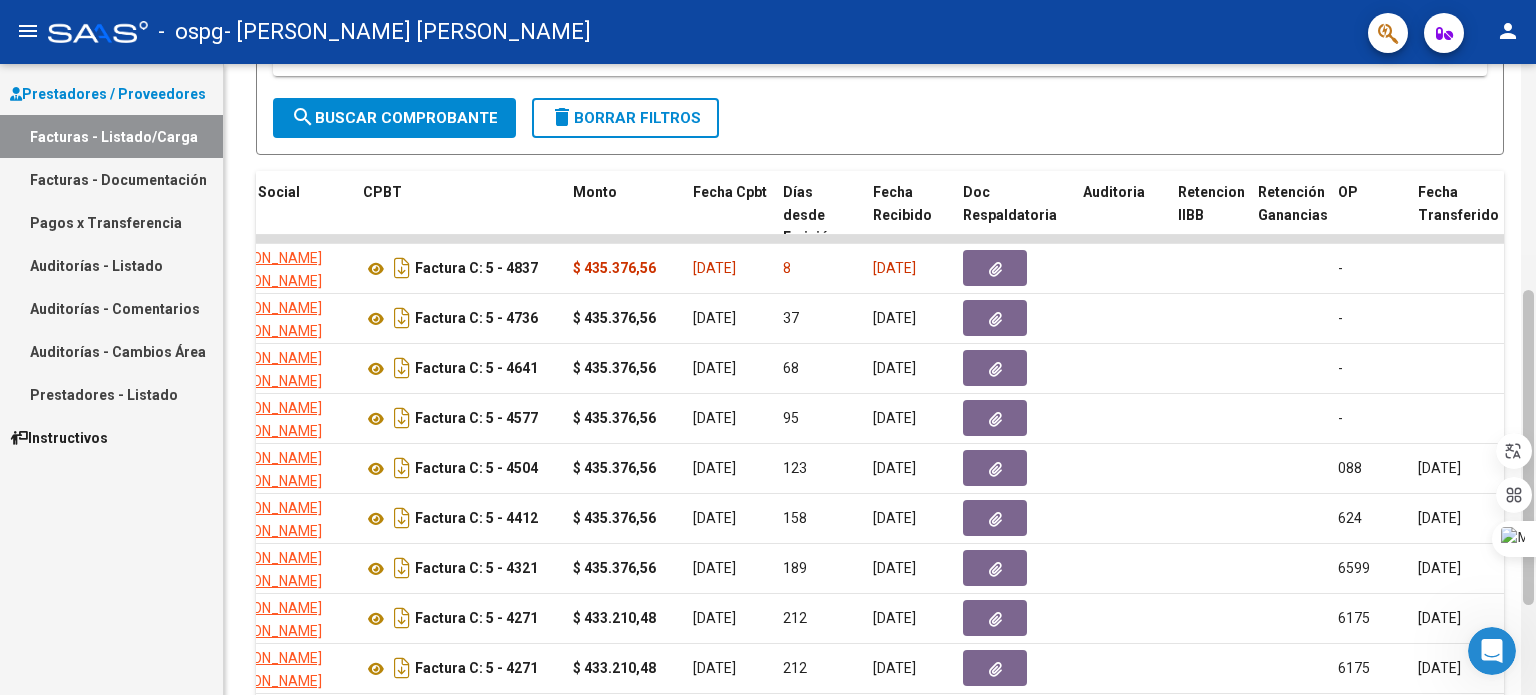 drag, startPoint x: 1236, startPoint y: 315, endPoint x: 1535, endPoint y: 309, distance: 299.06018 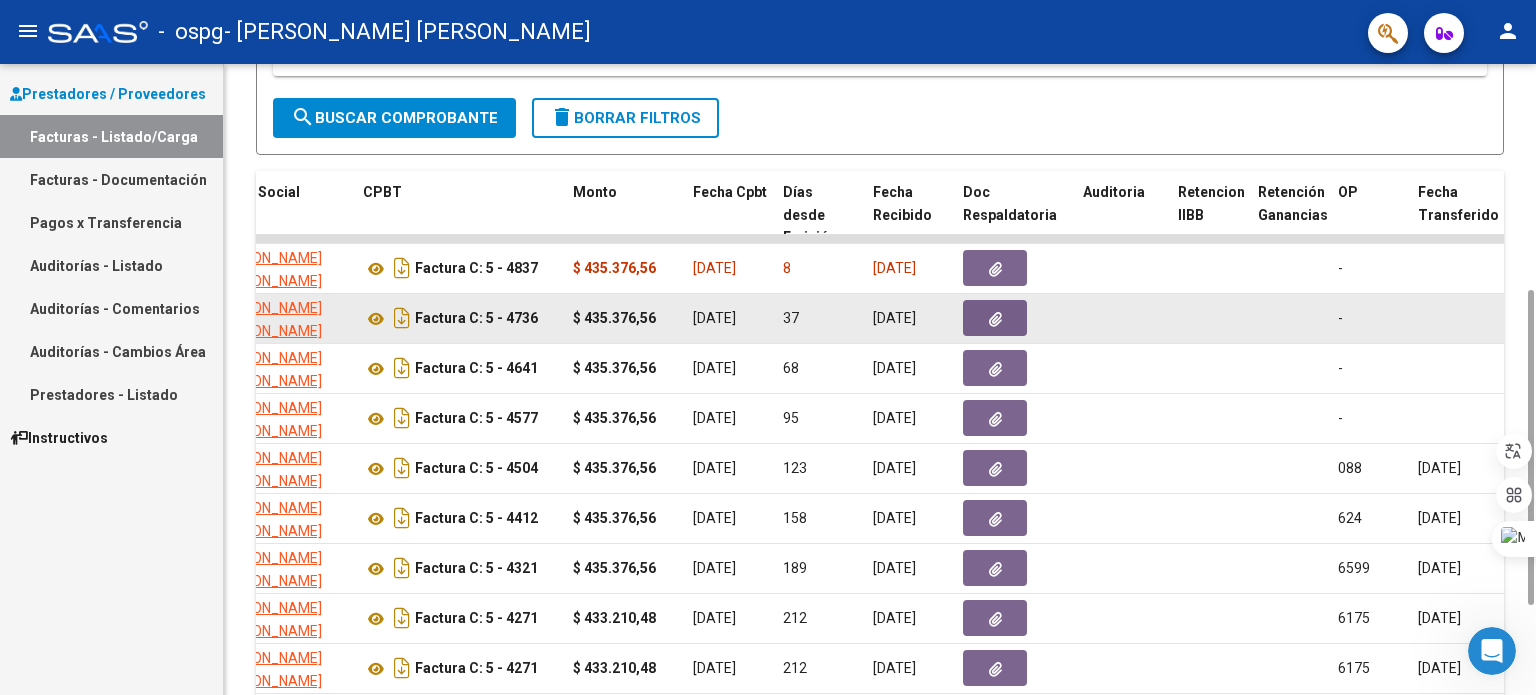 scroll, scrollTop: 0, scrollLeft: 700, axis: horizontal 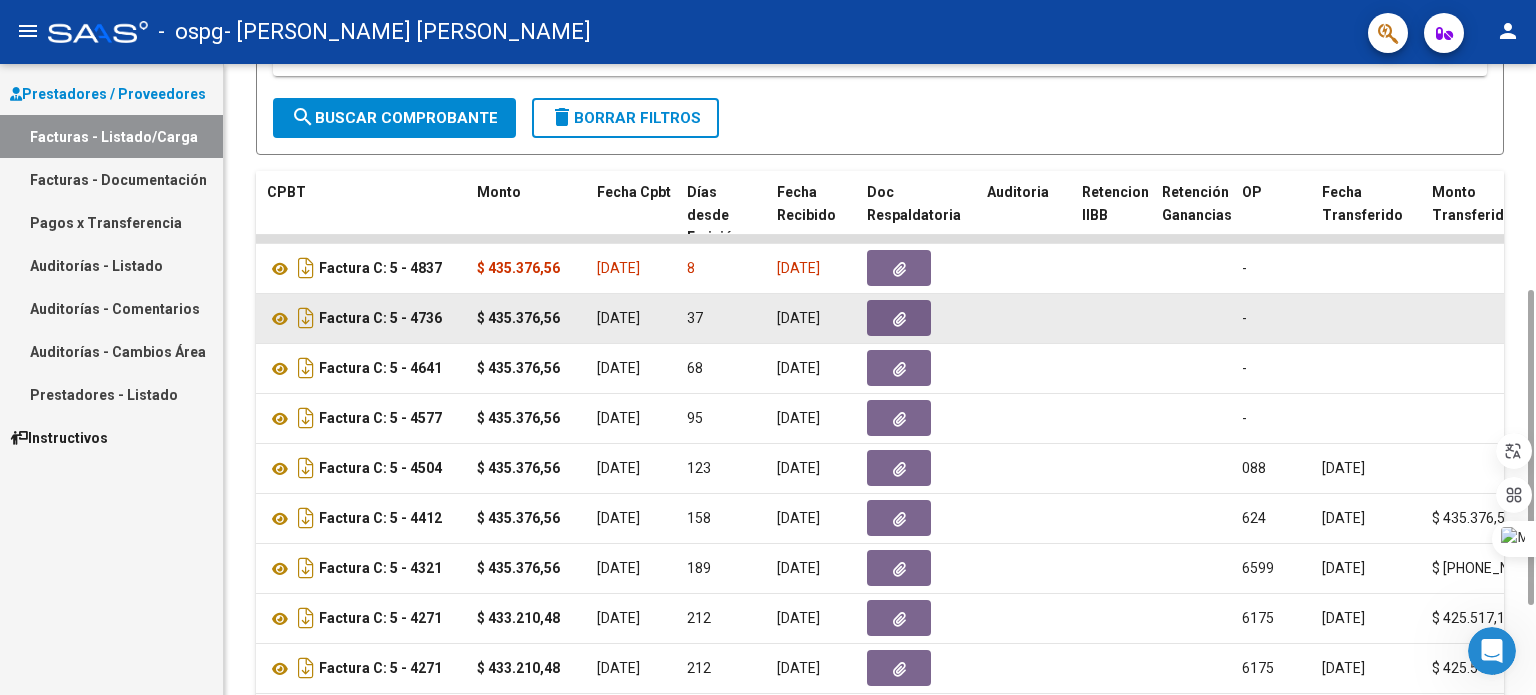 click on "-" 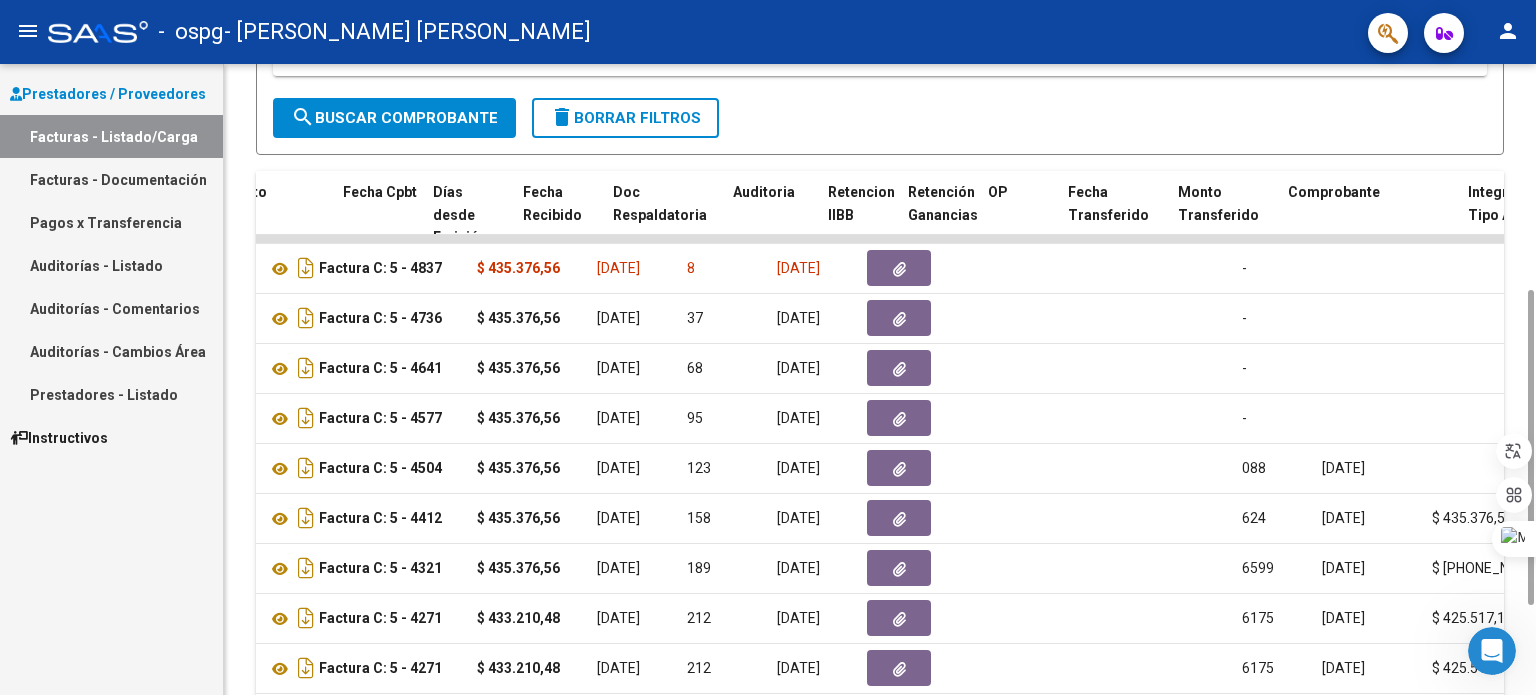drag, startPoint x: 1254, startPoint y: 316, endPoint x: 1512, endPoint y: 337, distance: 258.85324 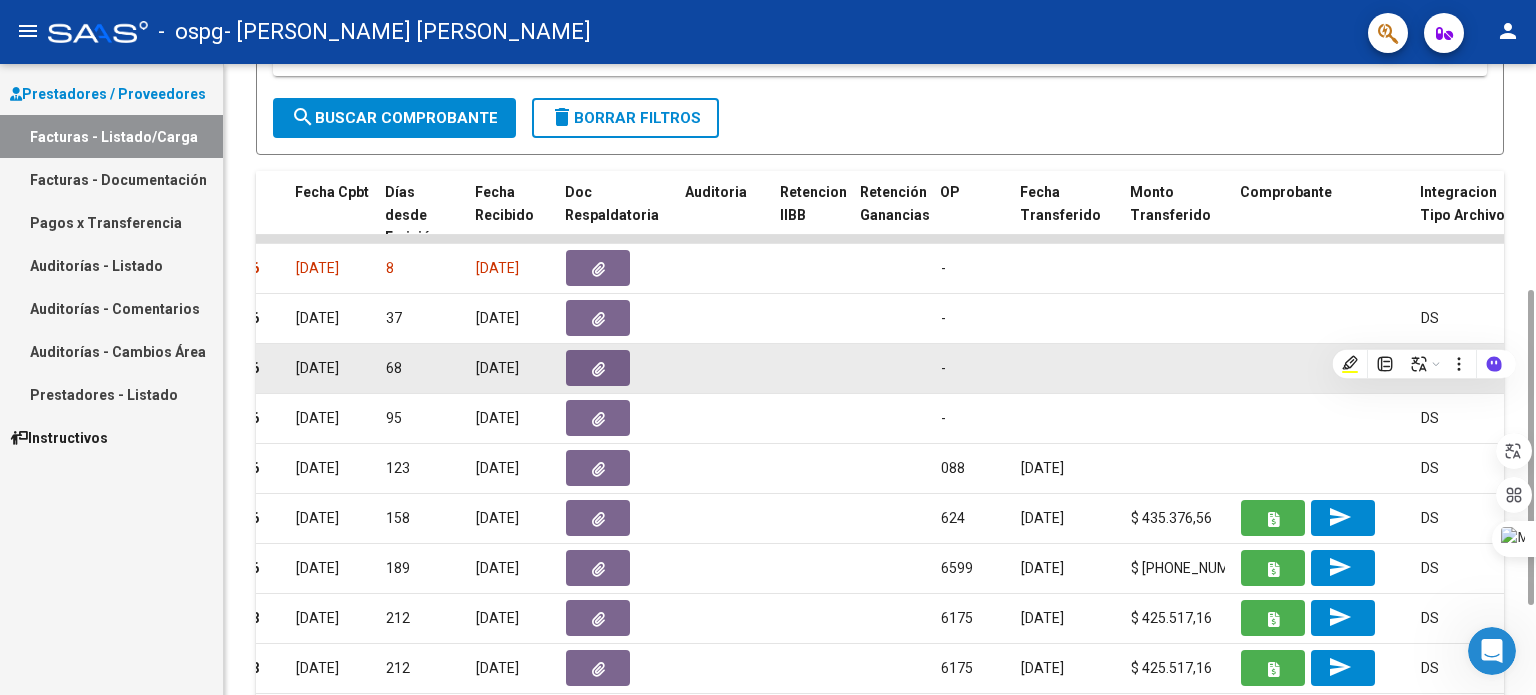 click 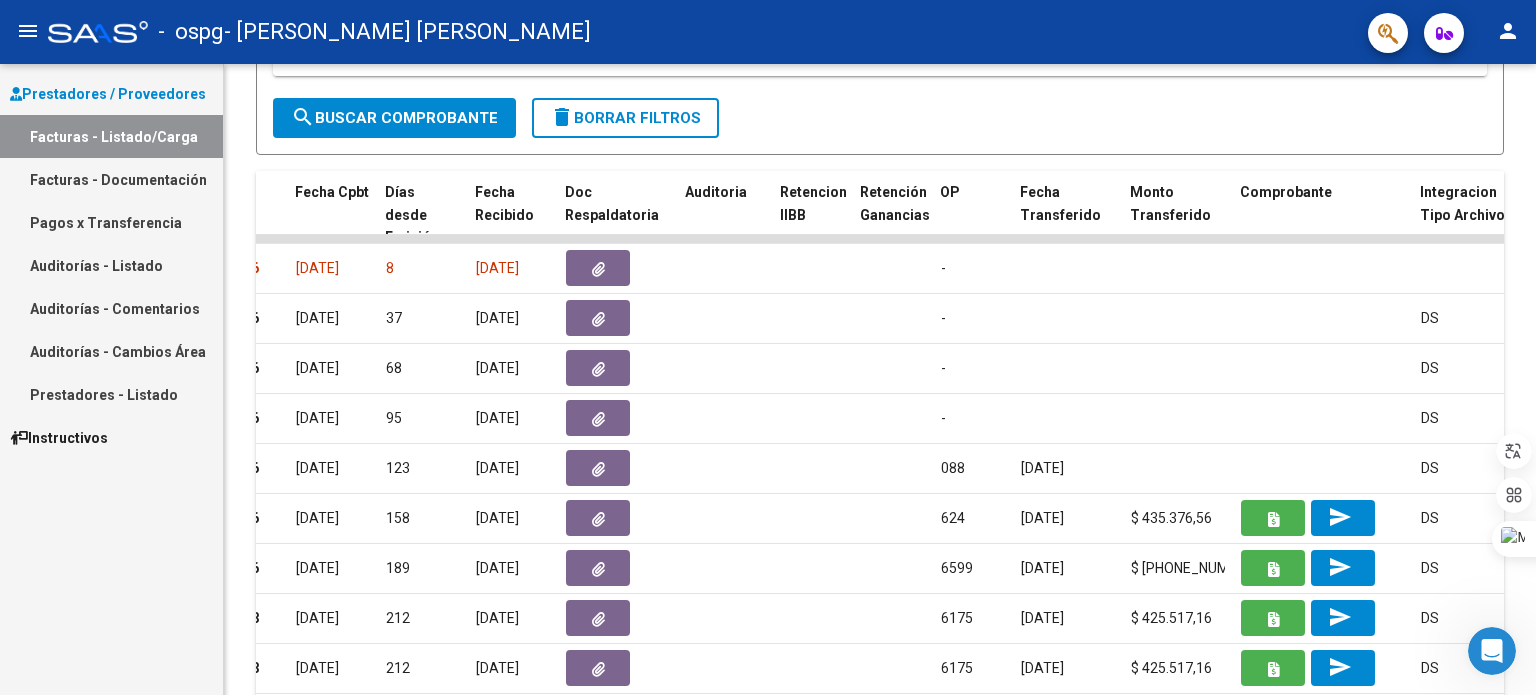 click on "person" 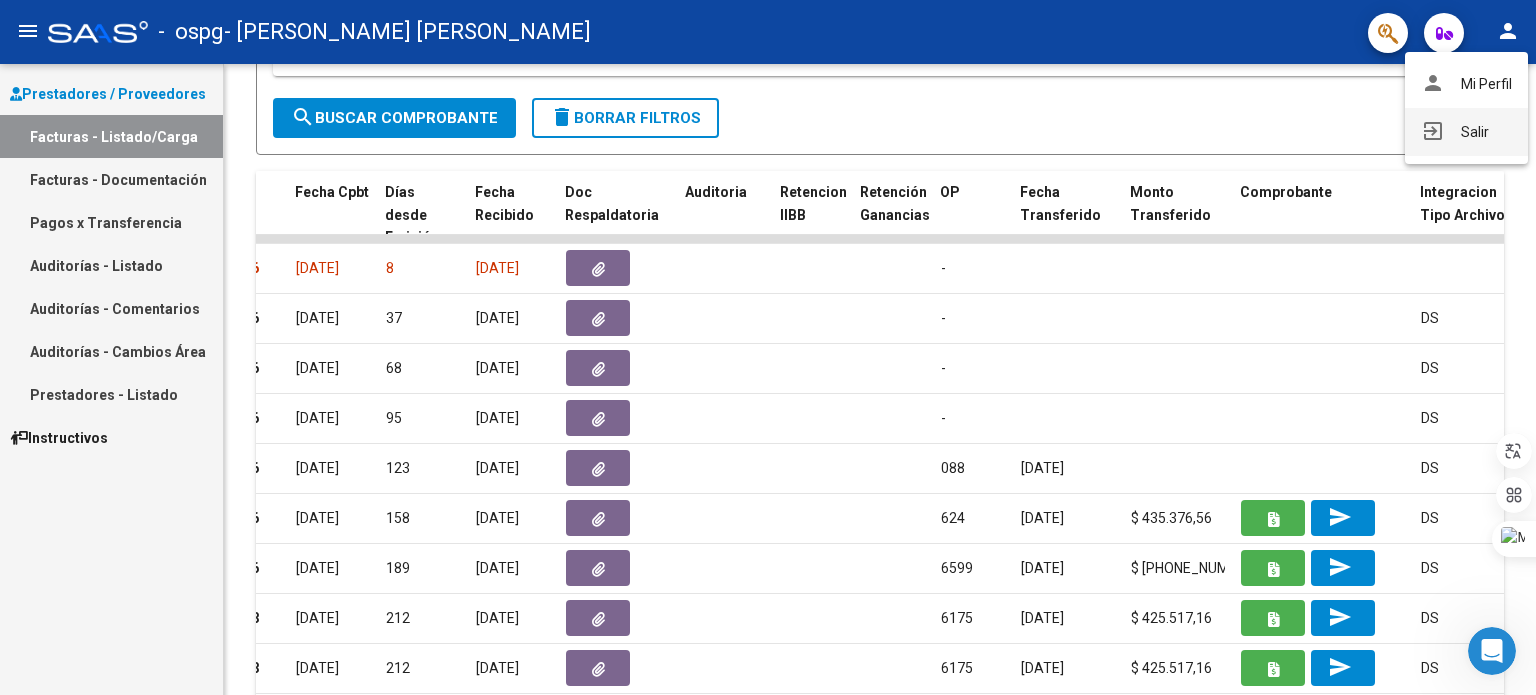 click on "exit_to_app  Salir" at bounding box center [1466, 132] 